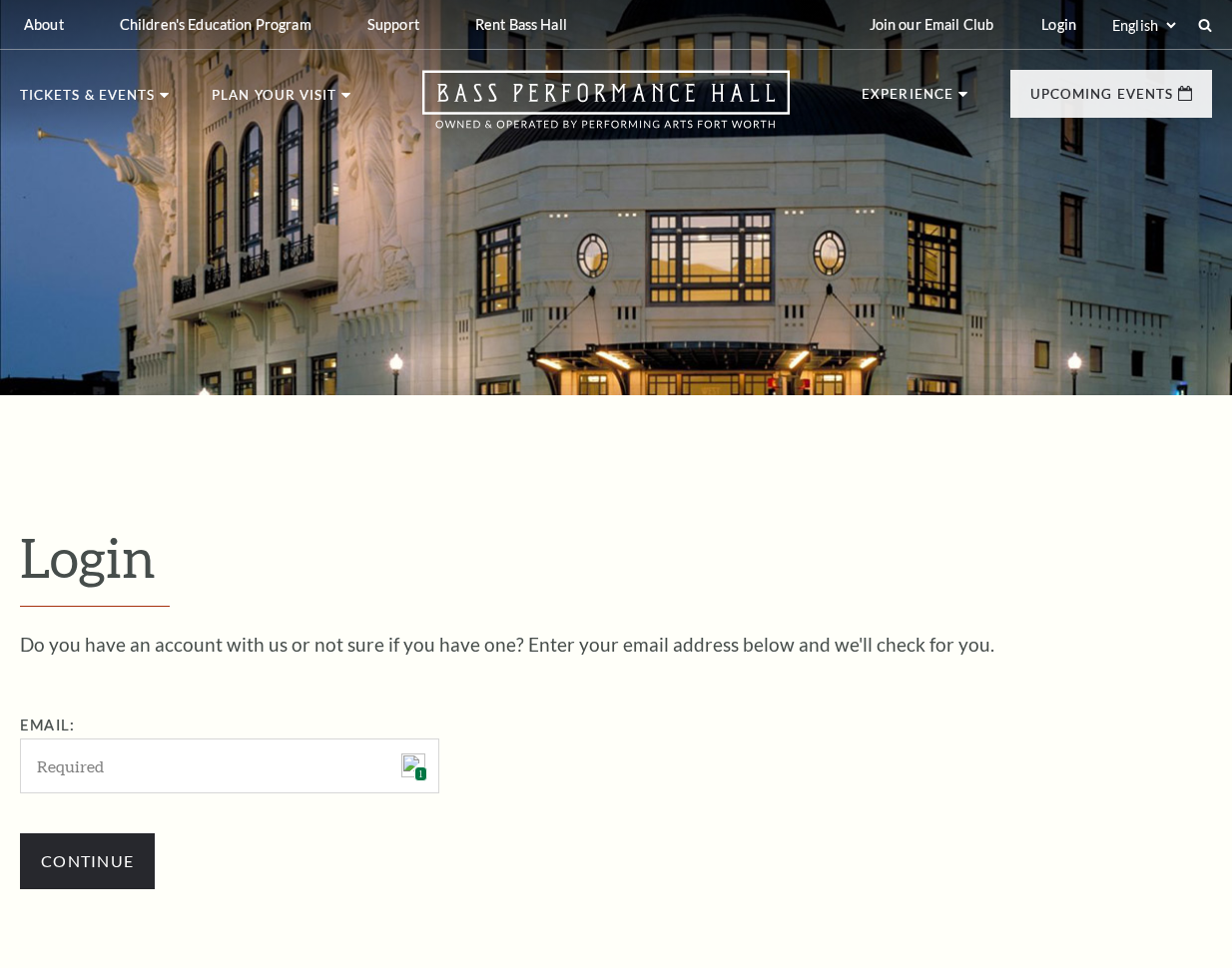 scroll, scrollTop: 524, scrollLeft: 0, axis: vertical 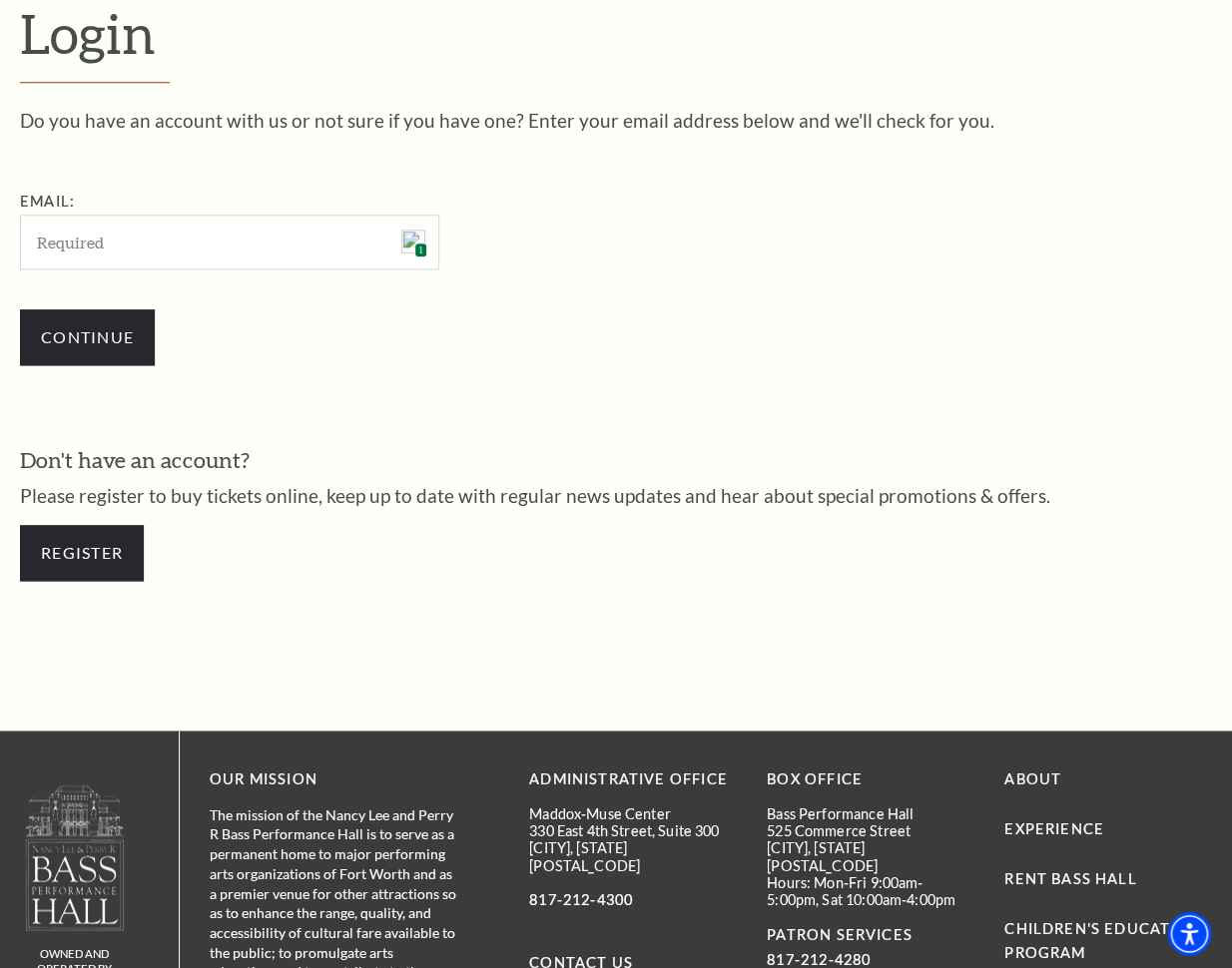 click on "Email:" at bounding box center (230, 242) 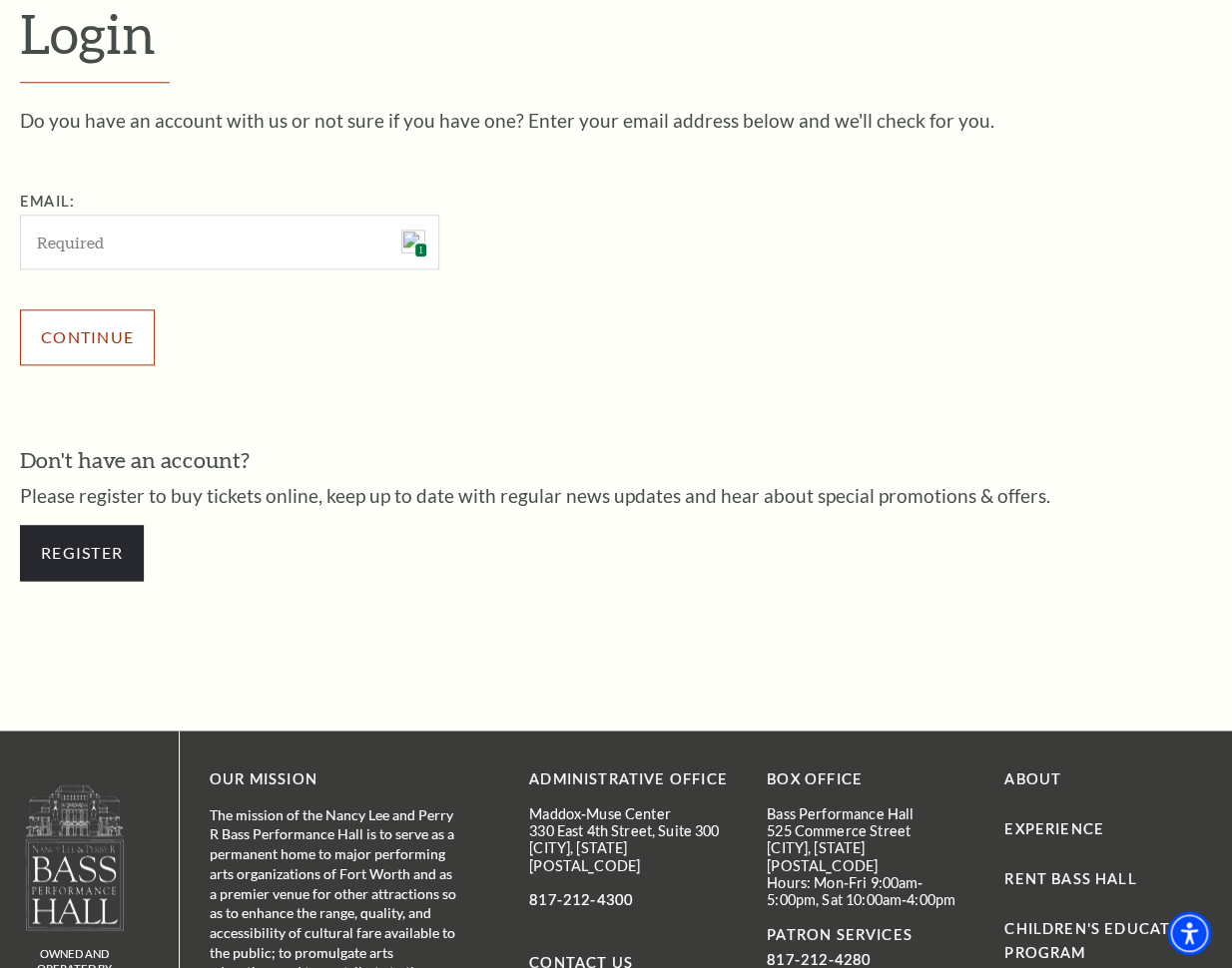 click on "Continue" at bounding box center [87, 337] 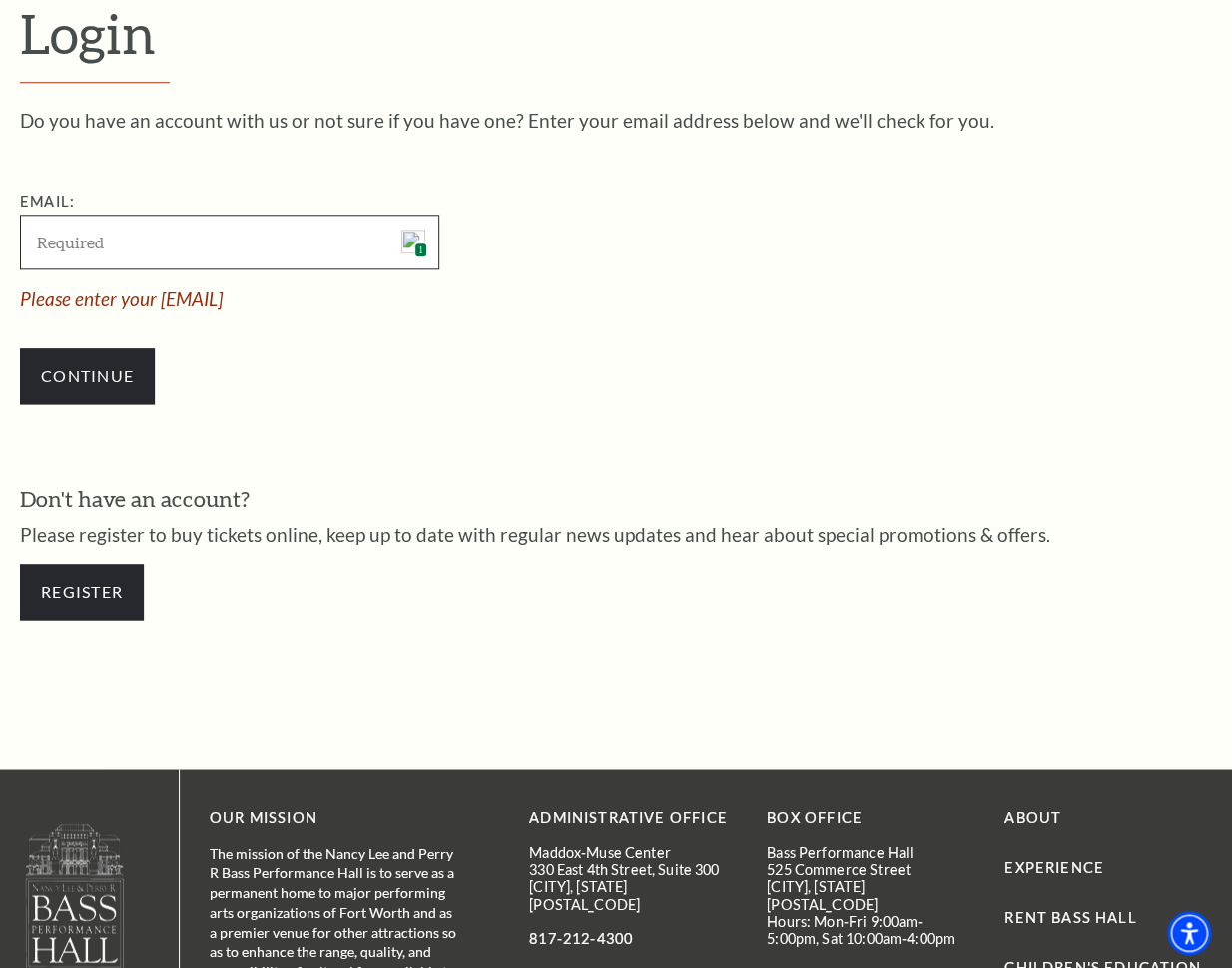 click on "Email:" at bounding box center [230, 242] 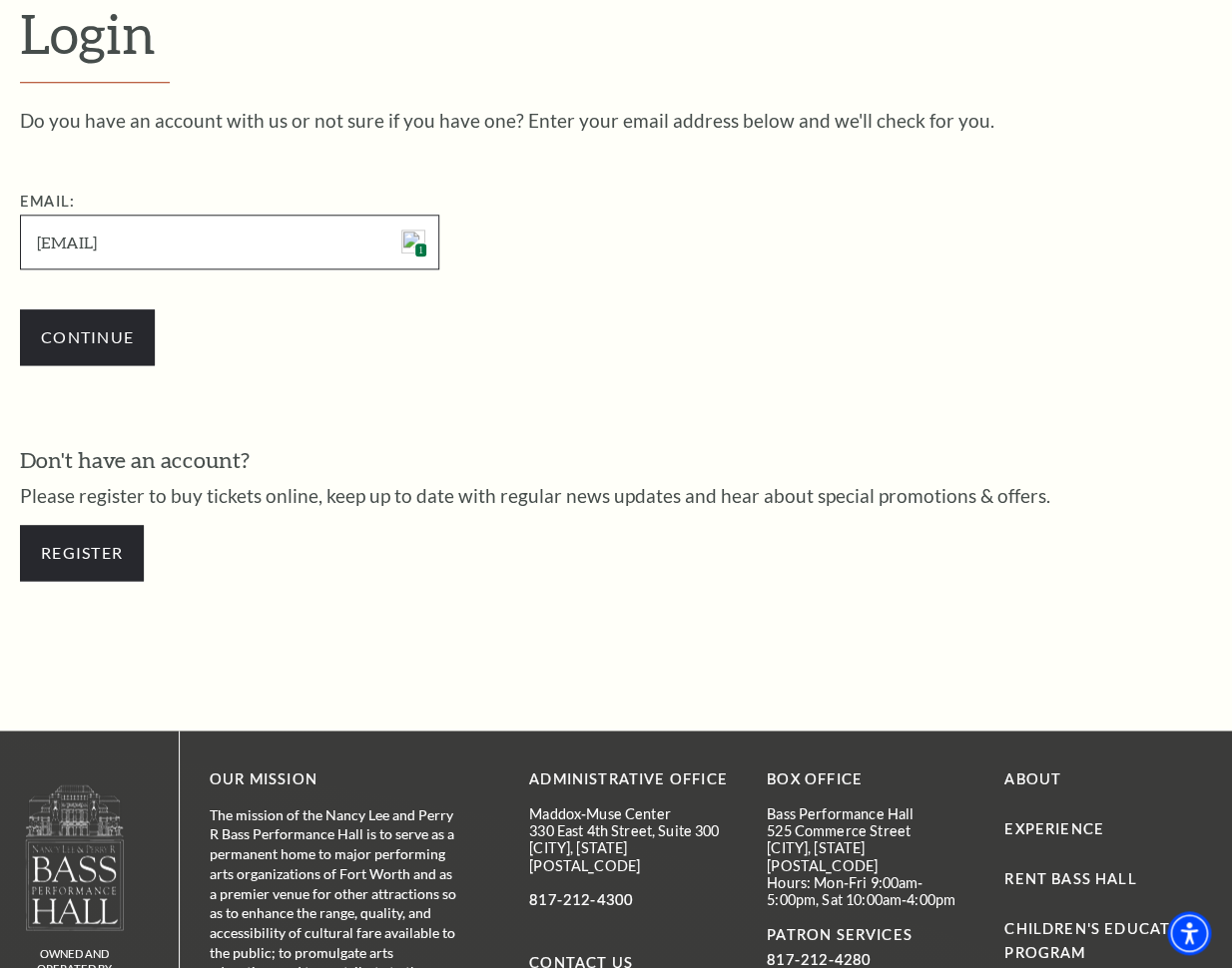 type on "alindber@yahoo.com" 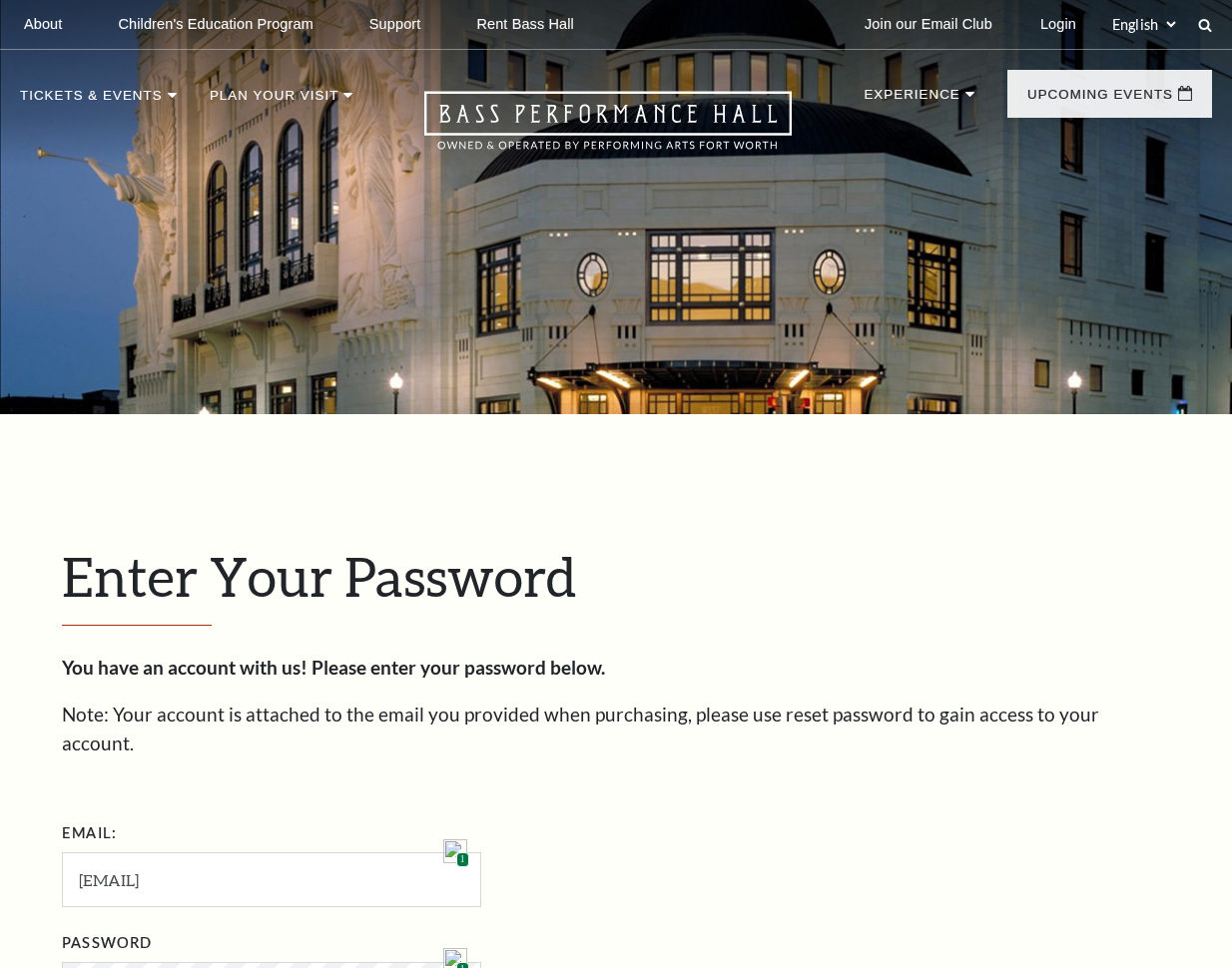 scroll, scrollTop: 466, scrollLeft: 0, axis: vertical 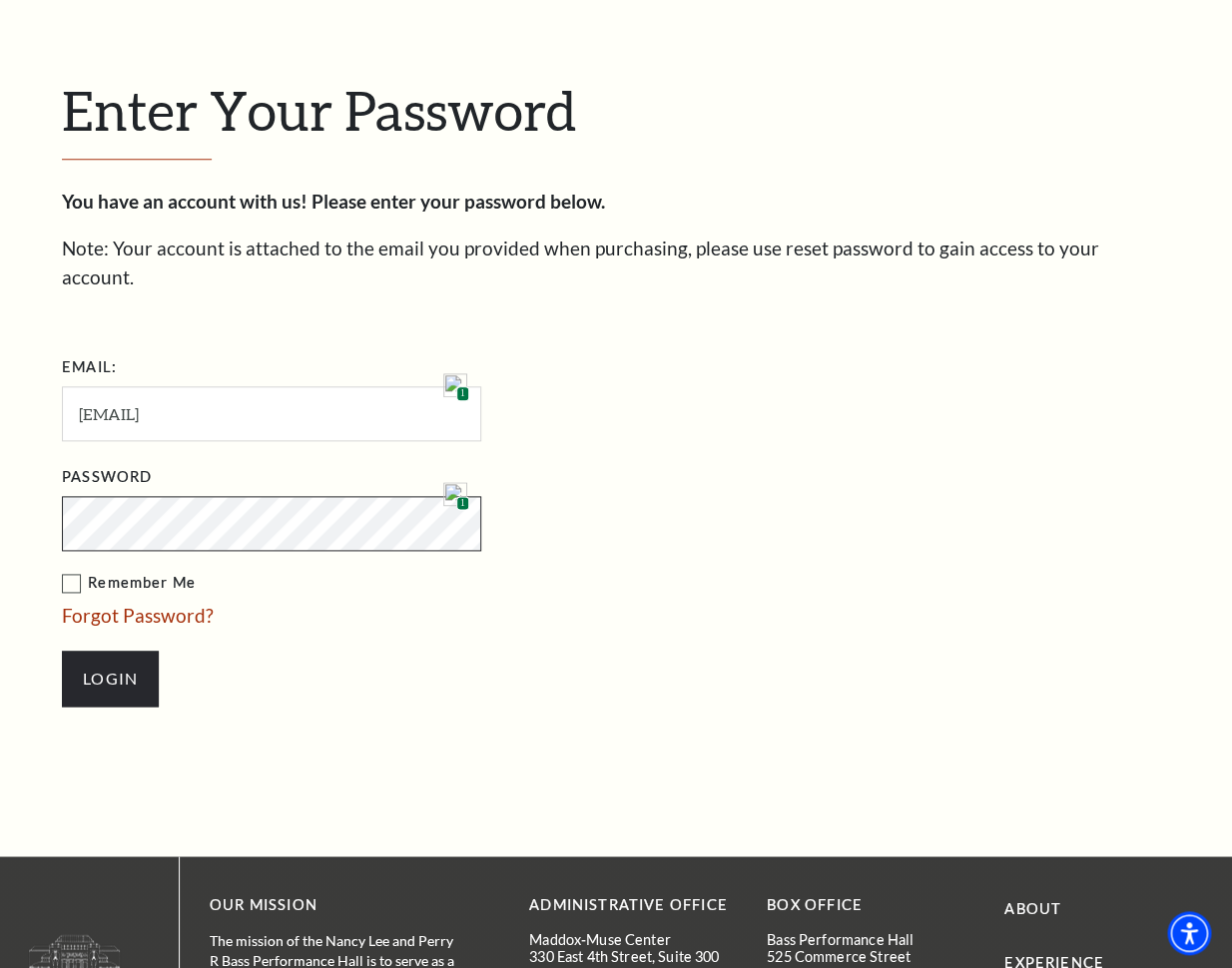 click on "Login" at bounding box center [110, 679] 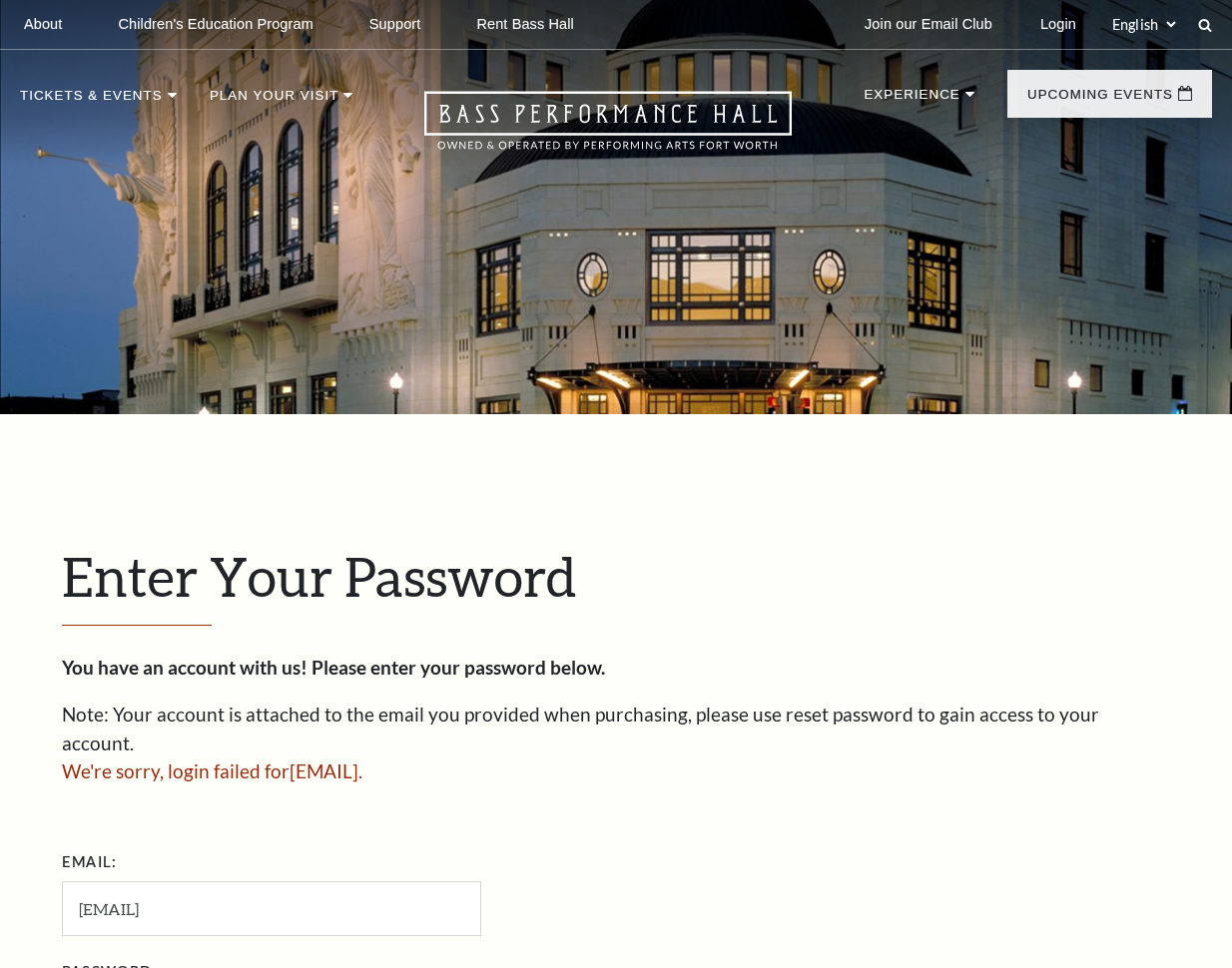 scroll, scrollTop: 505, scrollLeft: 0, axis: vertical 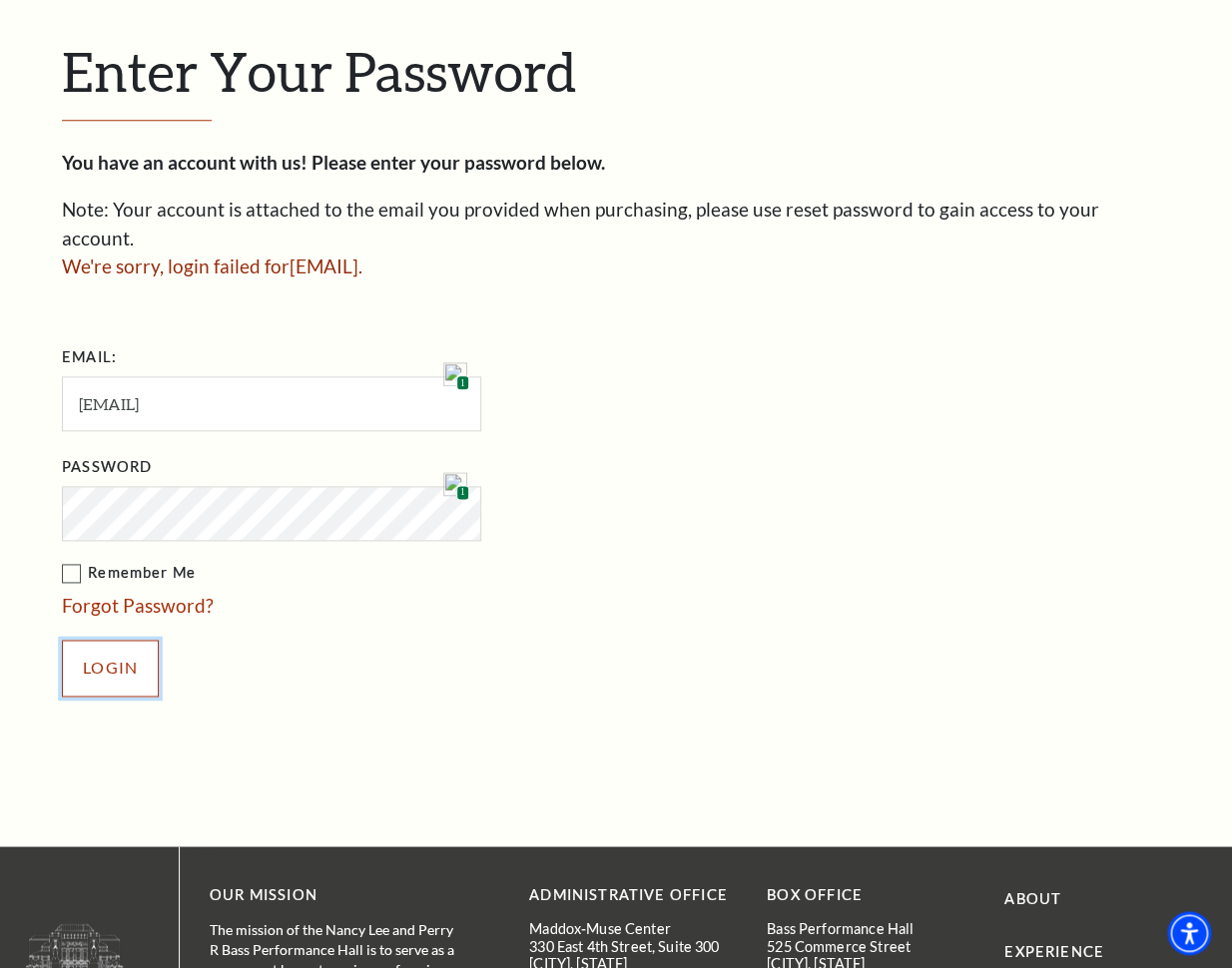 click on "Login" at bounding box center [110, 668] 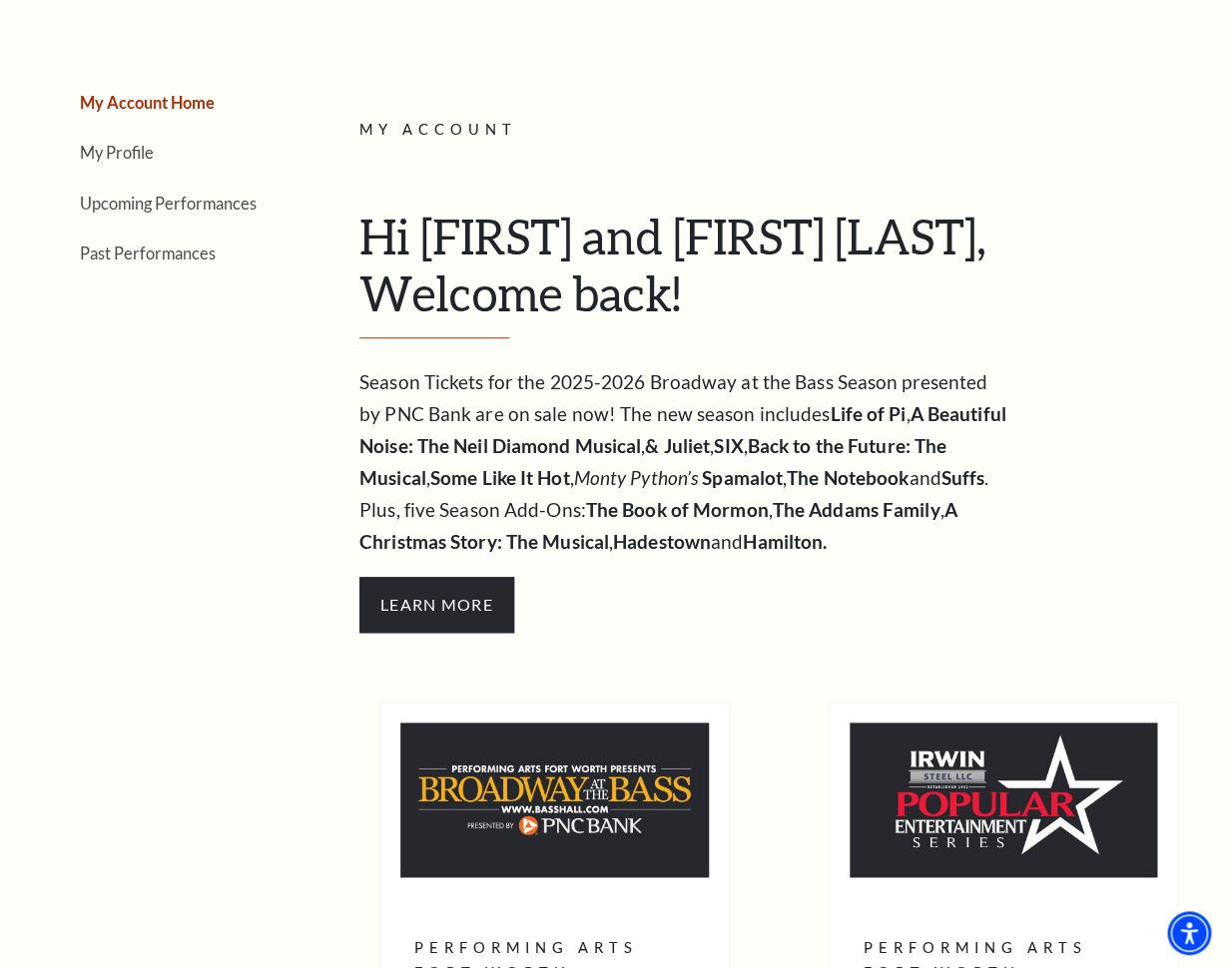 scroll, scrollTop: 0, scrollLeft: 0, axis: both 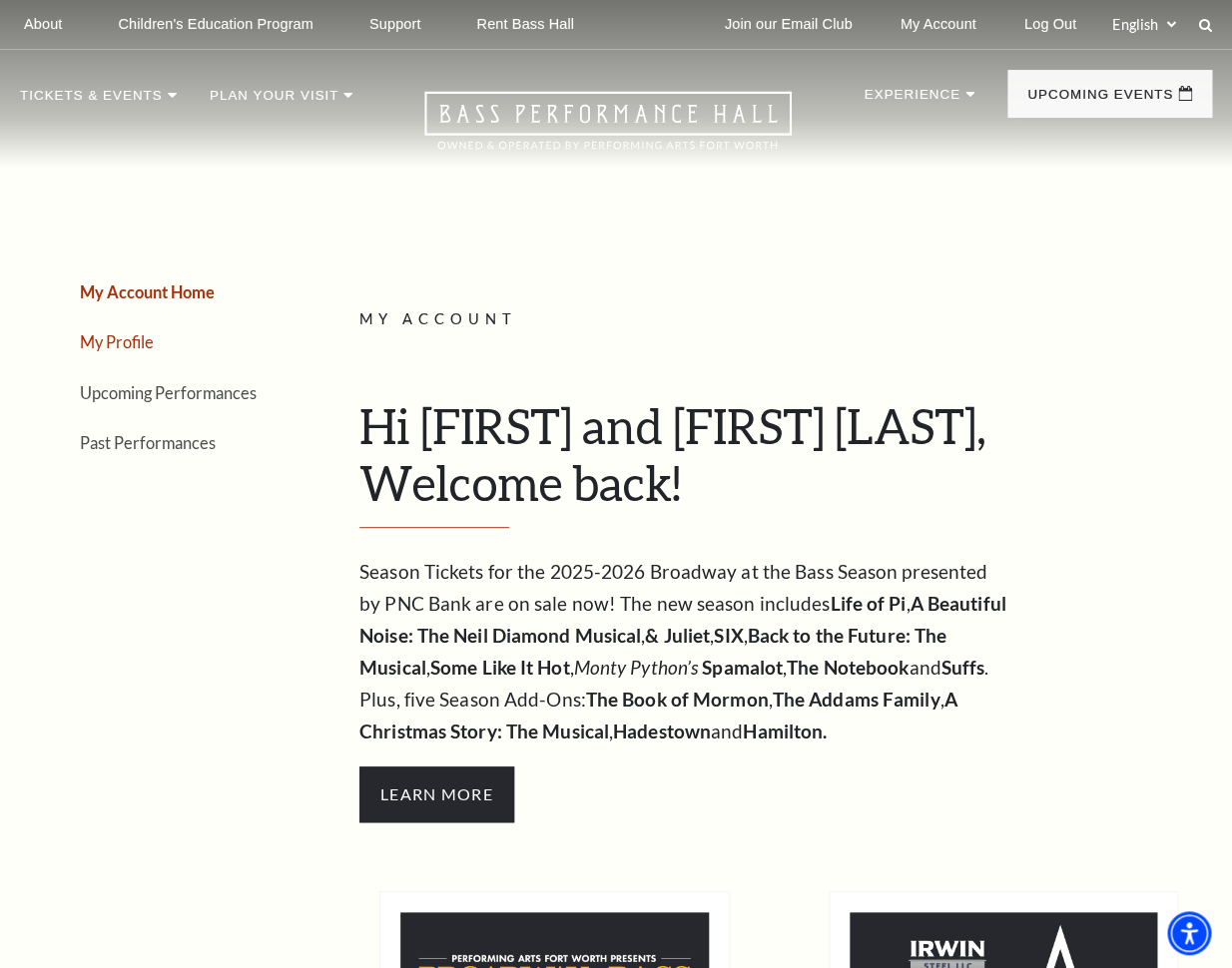 click on "My Profile" at bounding box center (117, 341) 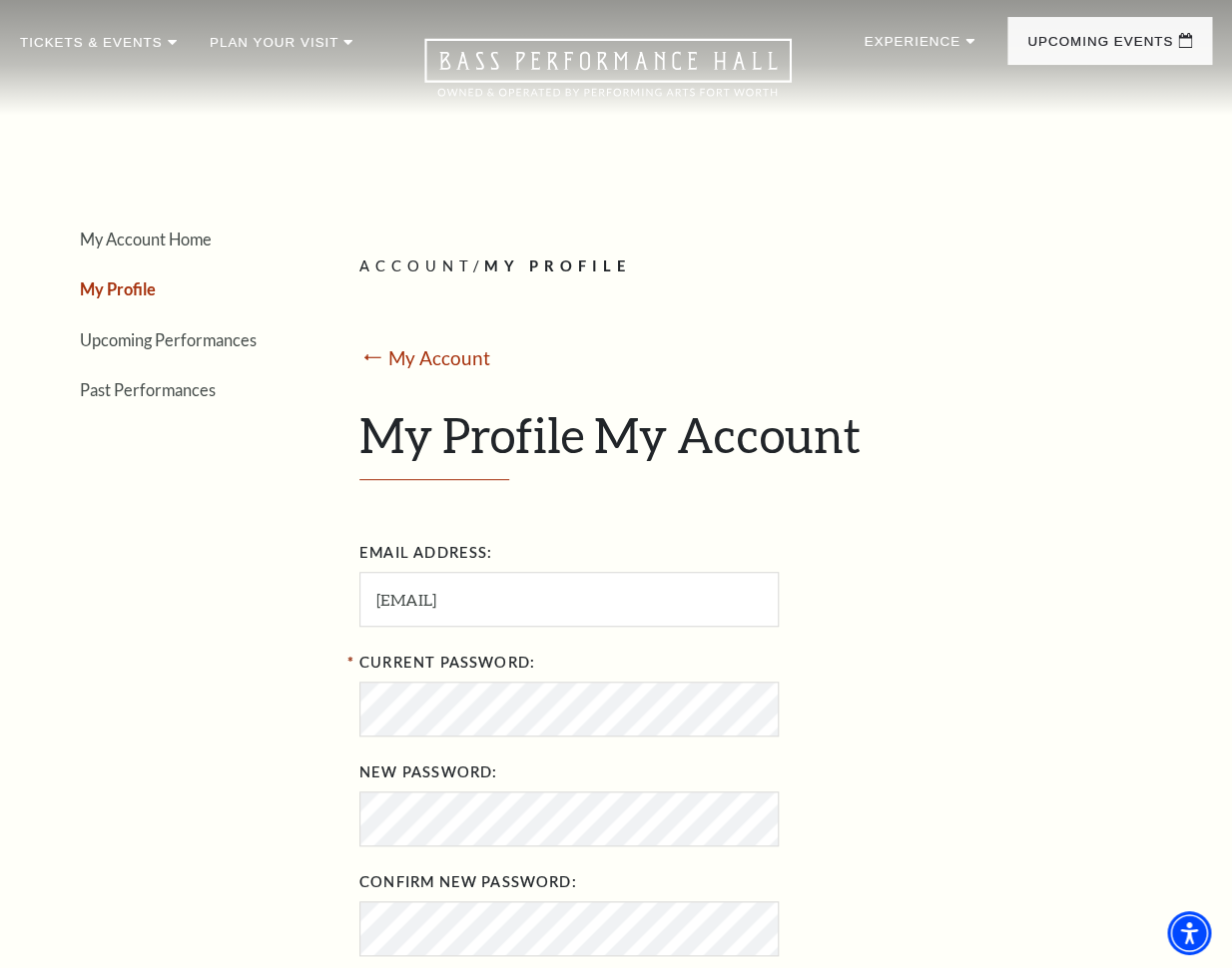 scroll, scrollTop: 0, scrollLeft: 0, axis: both 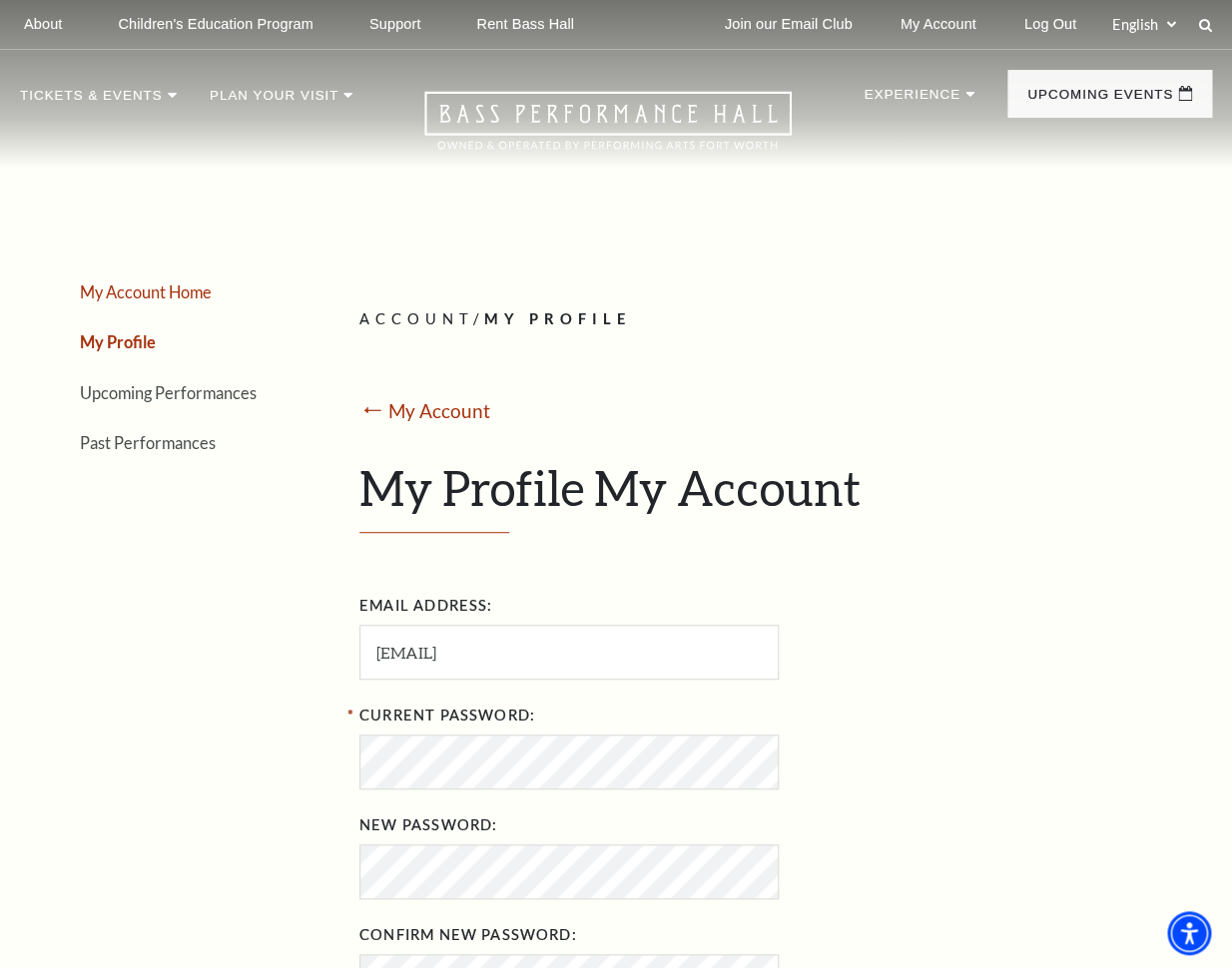 click on "My Account Home" at bounding box center [146, 291] 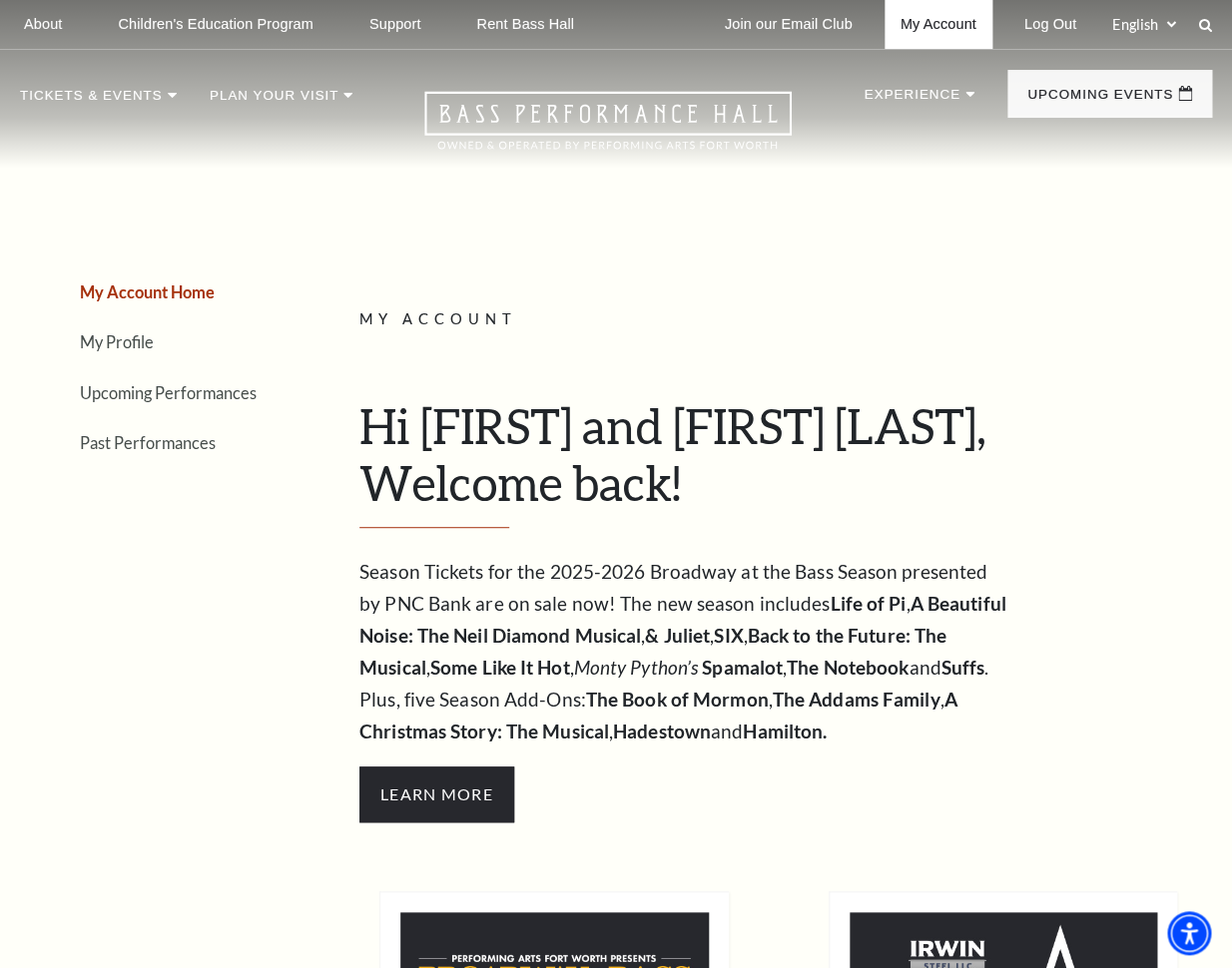 click on "My Account" at bounding box center (938, 24) 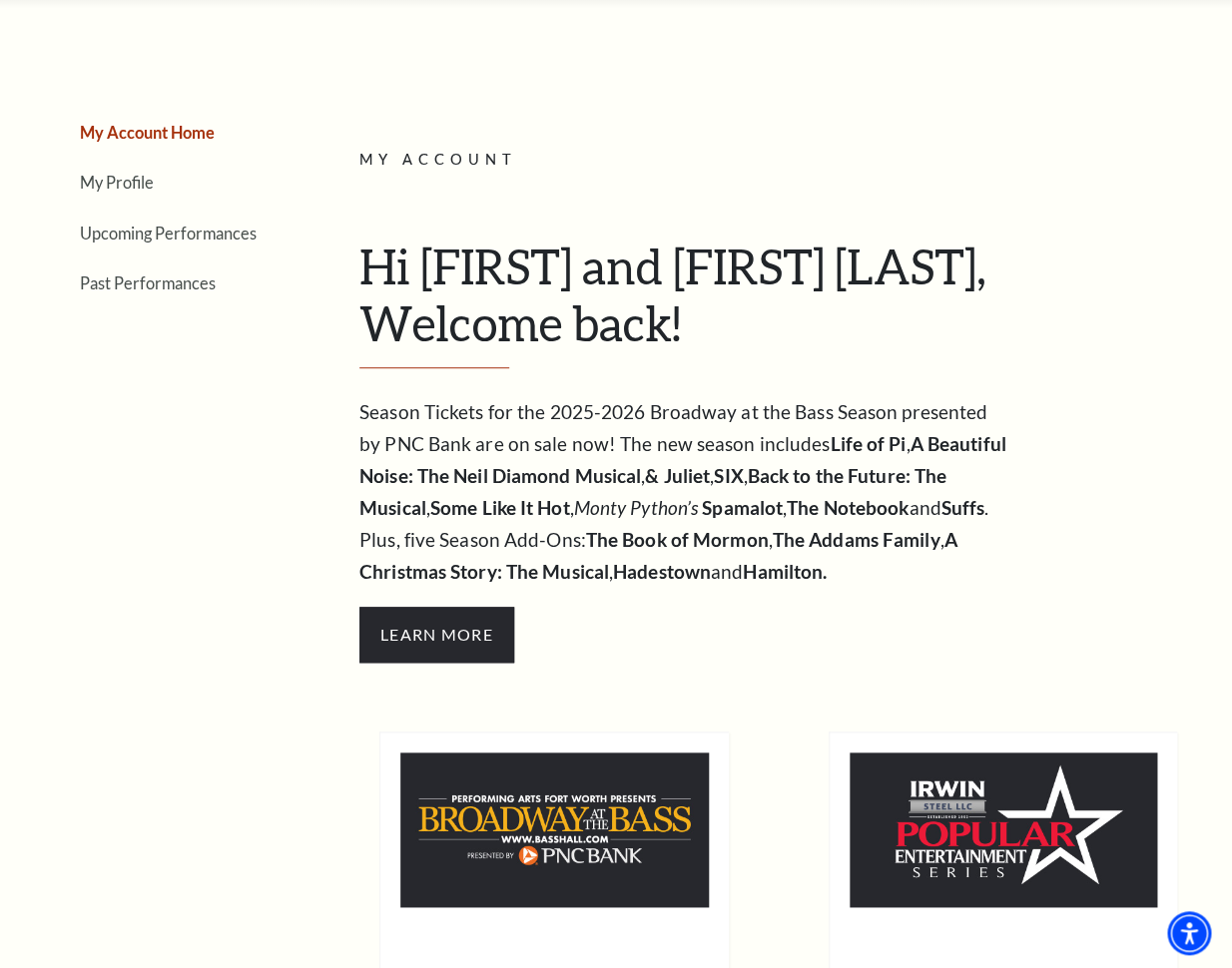 scroll, scrollTop: 0, scrollLeft: 0, axis: both 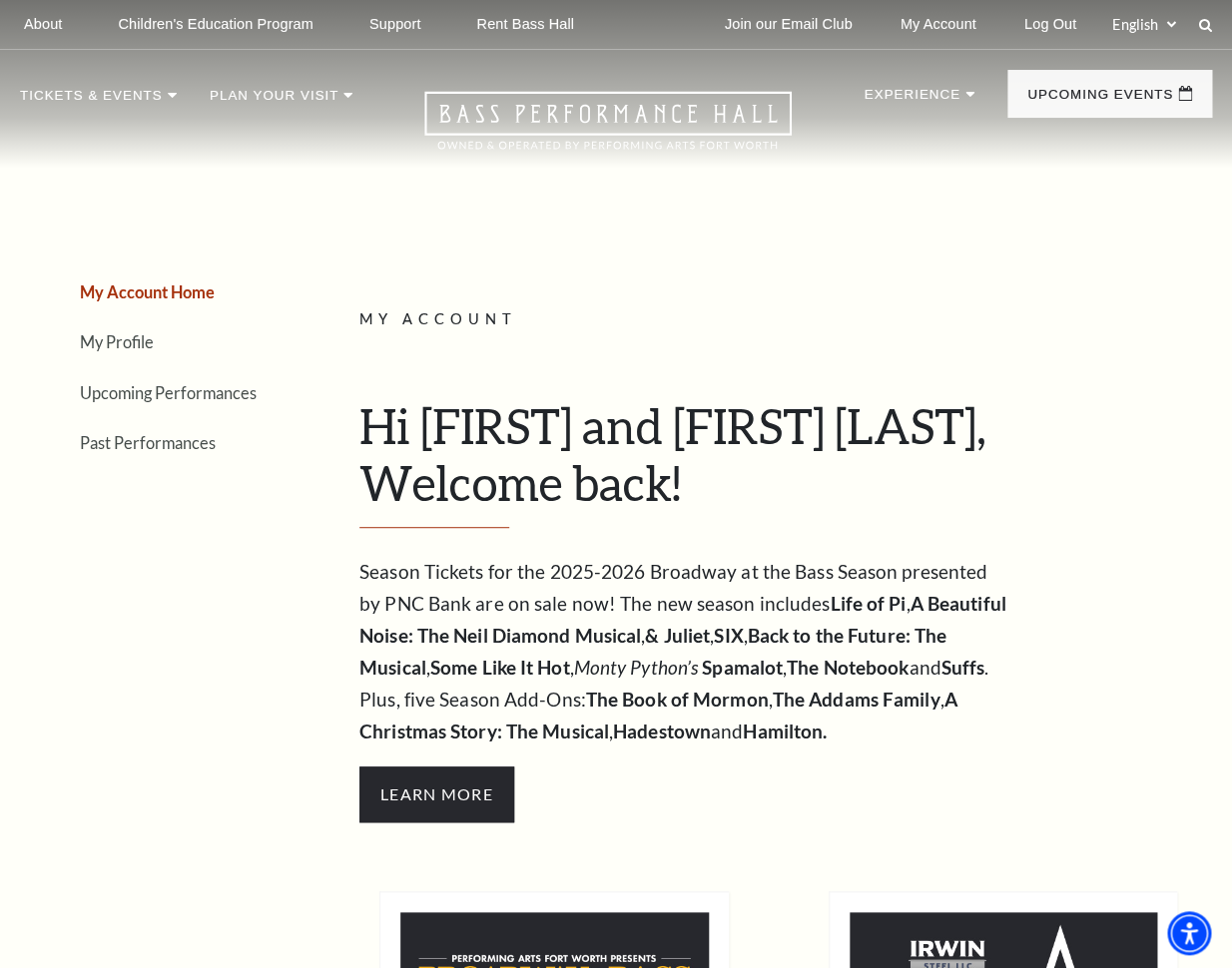 click on "Loading...
My Account
Hi [FIRST] and [FIRST] [LAST], Welcome back!
My Account Home
My Profile
Upcoming Performances
Past Performances
Season Tickets for the 2025-2026 Broadway at the Bass Season presented by PNC Bank are on sale now! The new season includes  ," at bounding box center (778, 982) 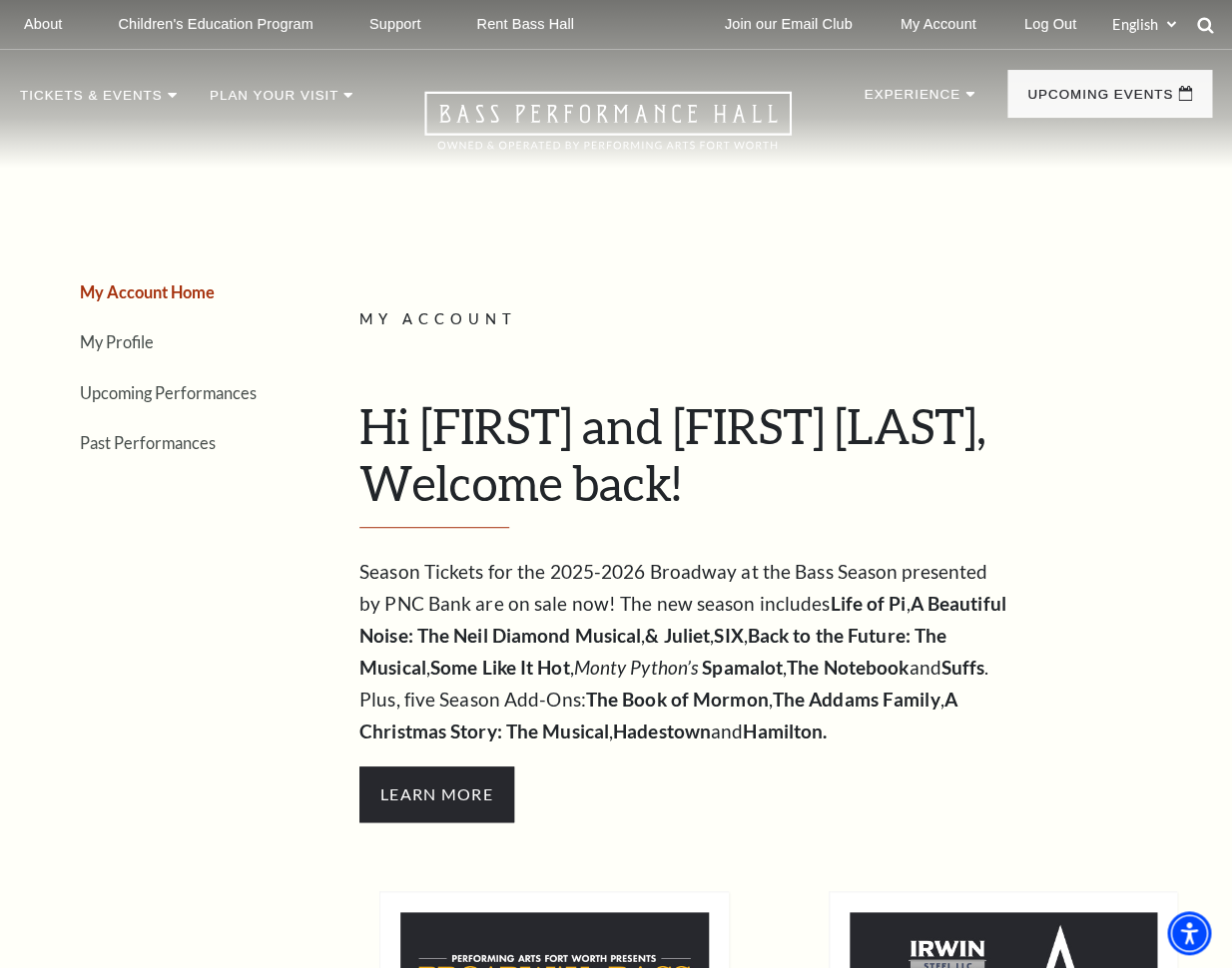 click 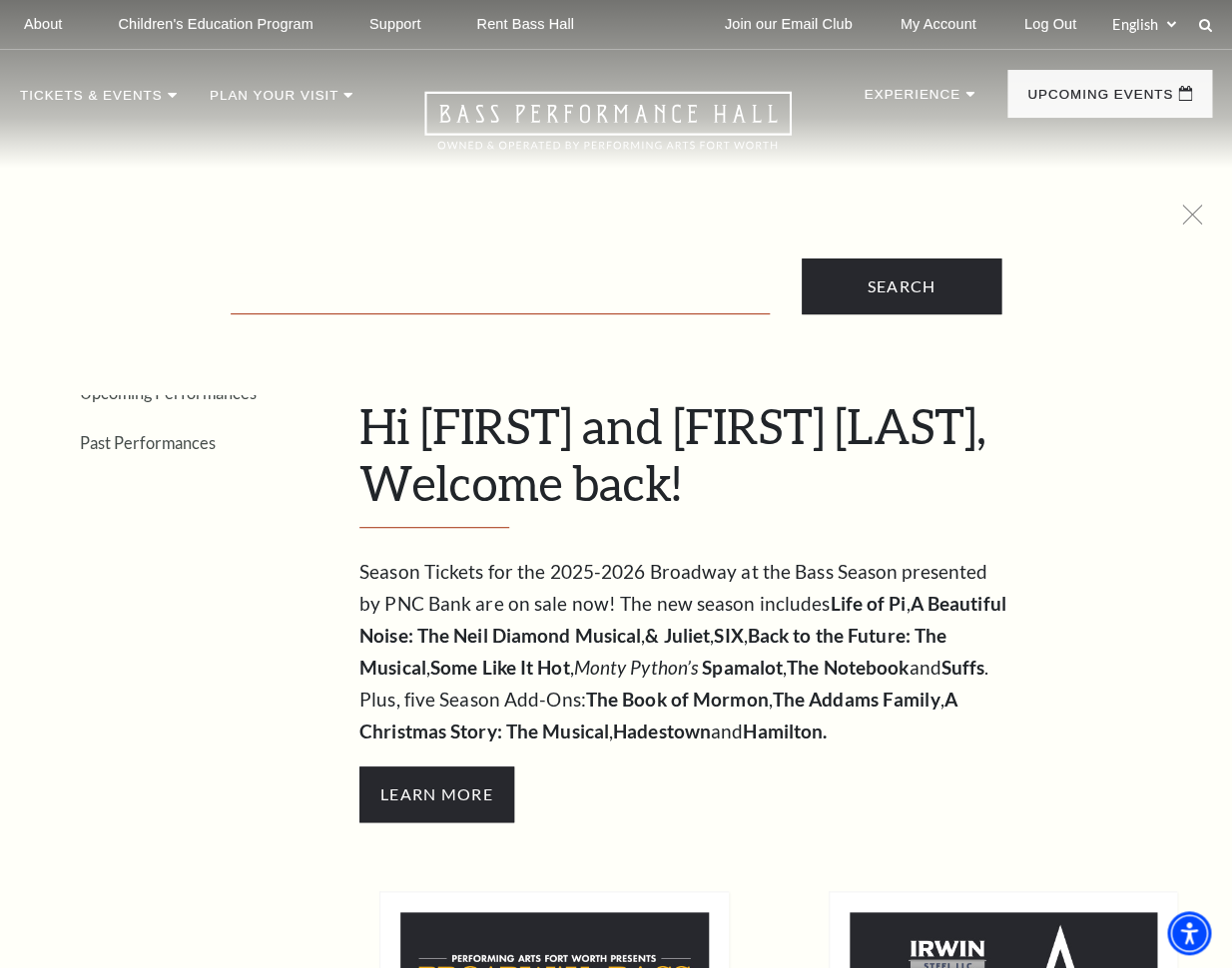 click at bounding box center (500, 293) 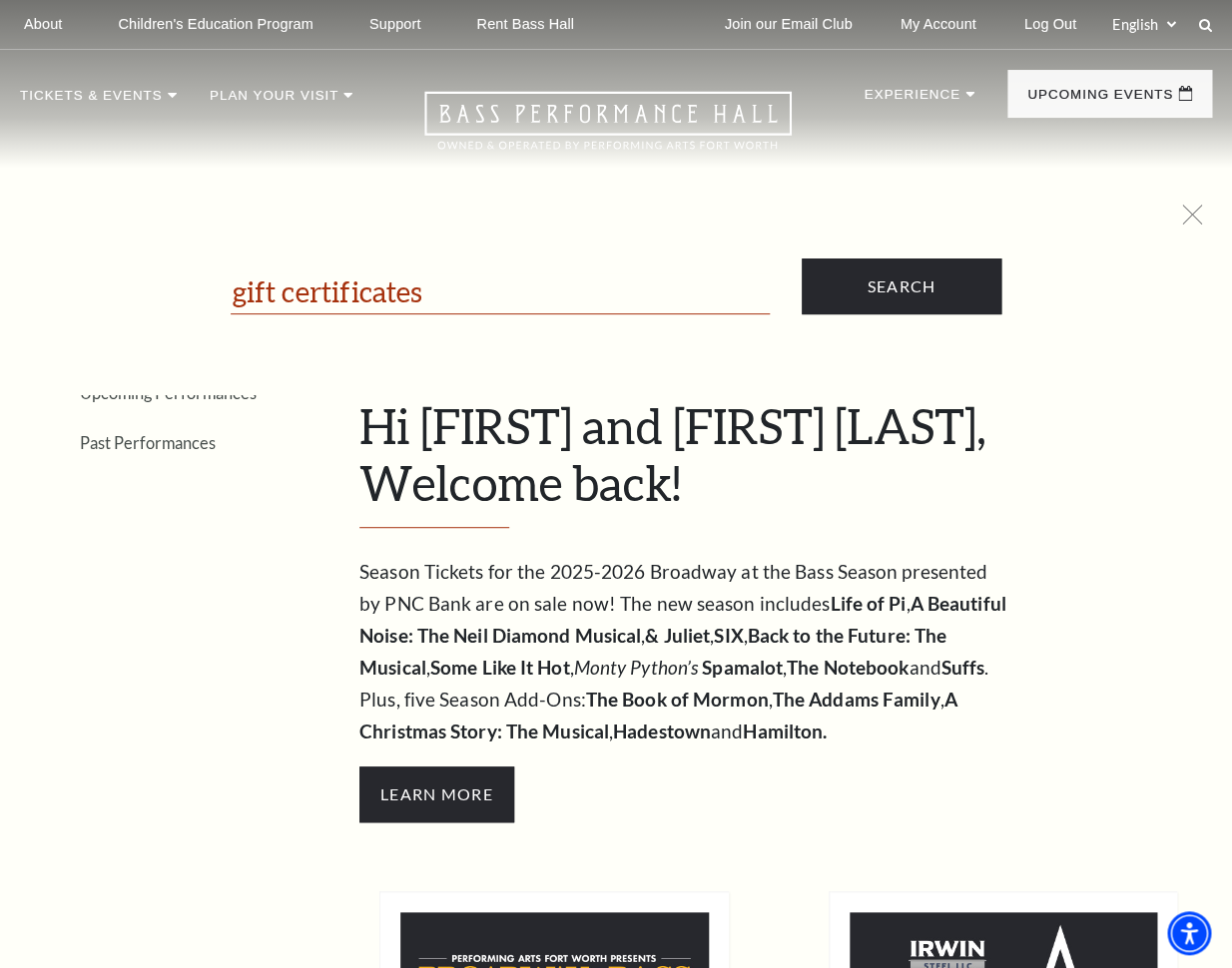 type on "gift certificates" 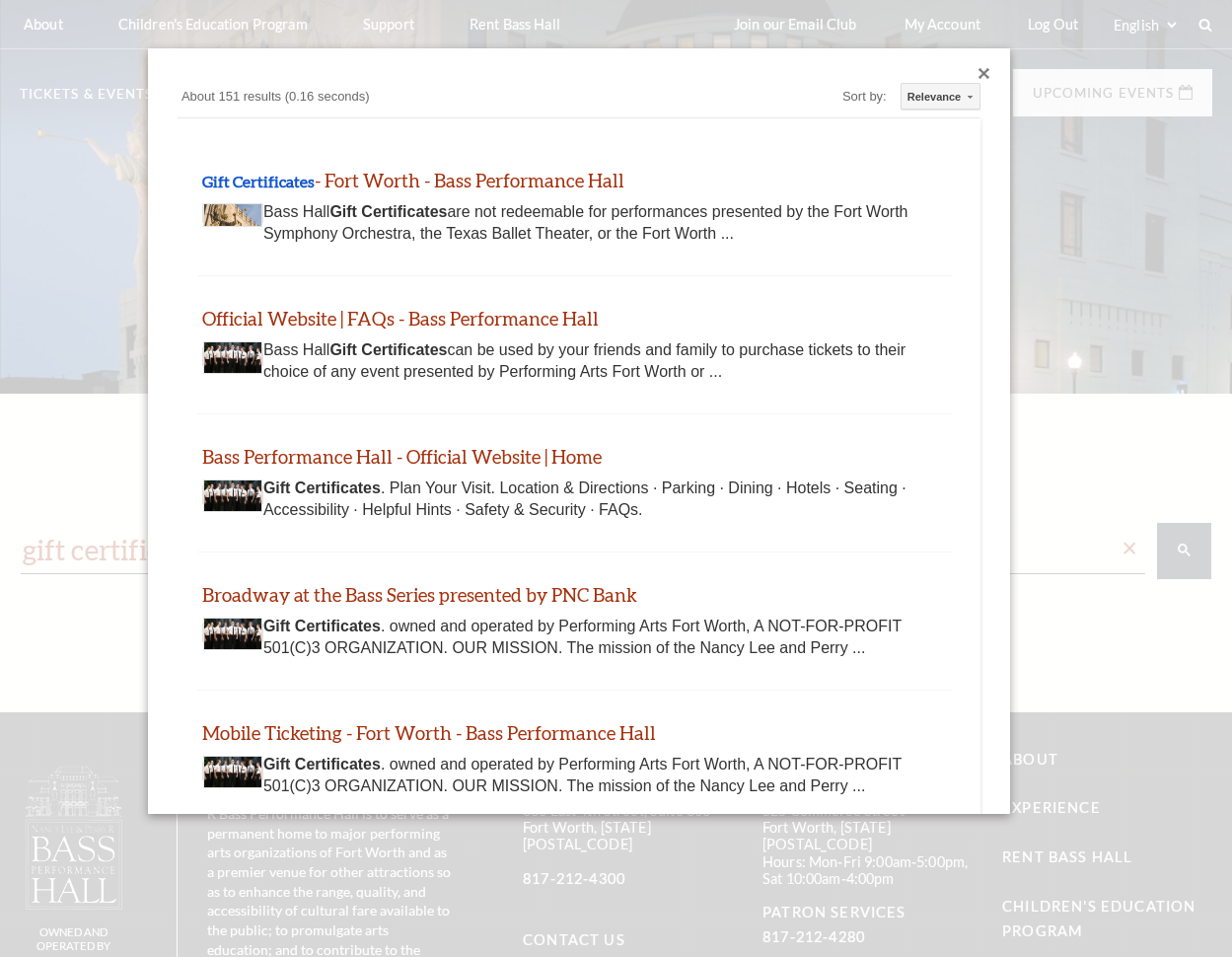 scroll, scrollTop: 0, scrollLeft: 0, axis: both 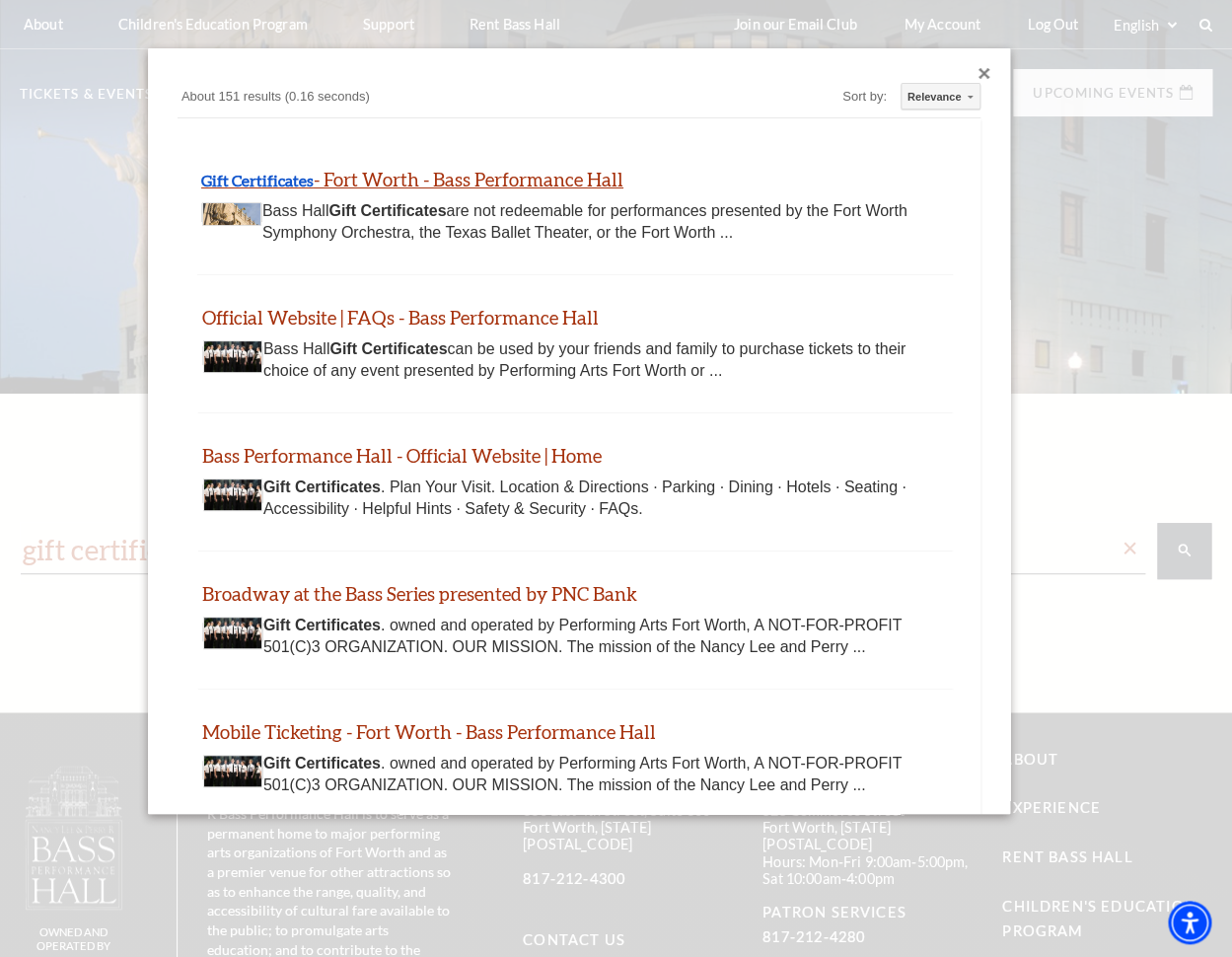 click on "Gift Certificates  - Fort Worth - Bass Performance Hall" at bounding box center (412, 179) 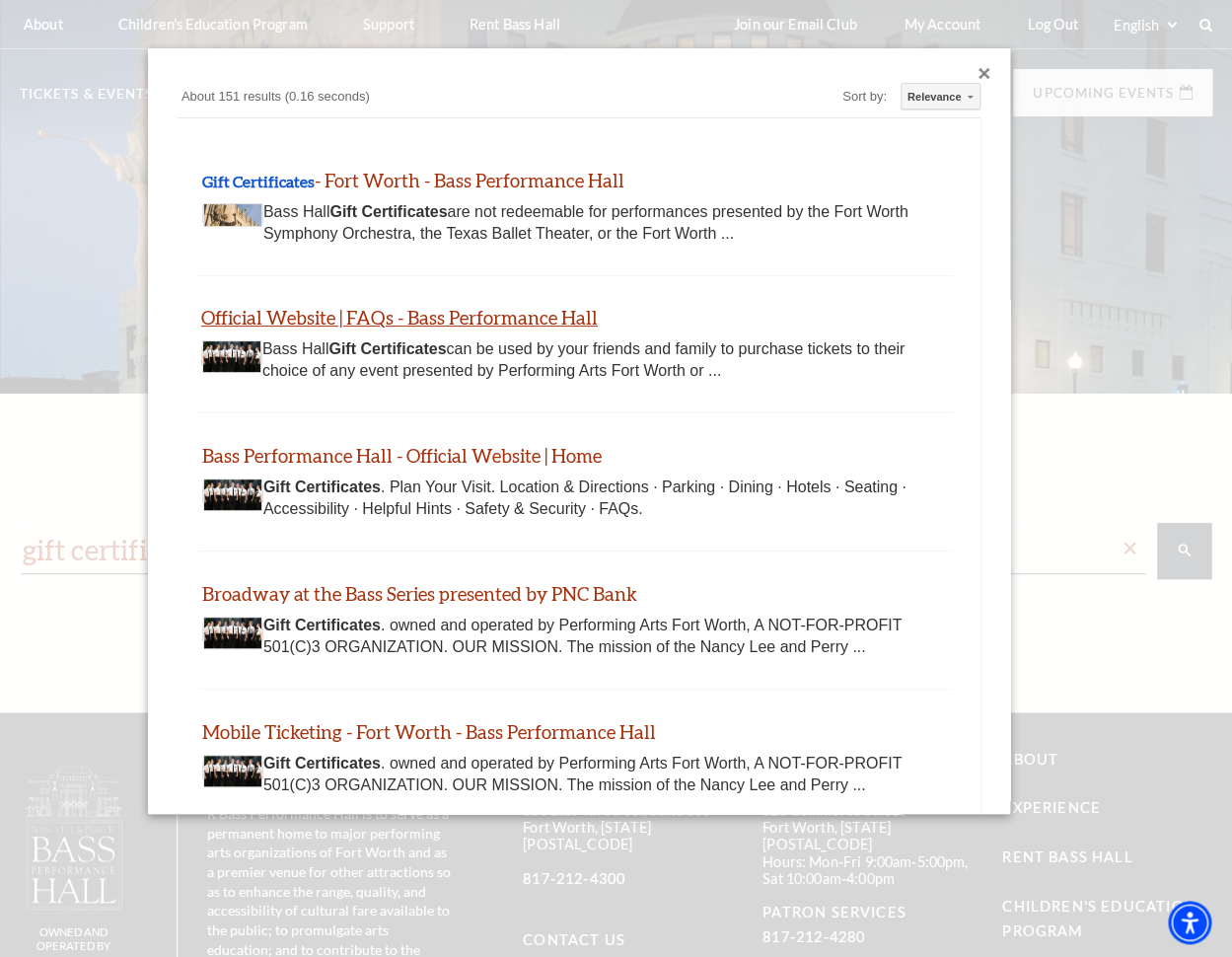 click on "Official Website | FAQs - Bass Performance Hall" at bounding box center [399, 317] 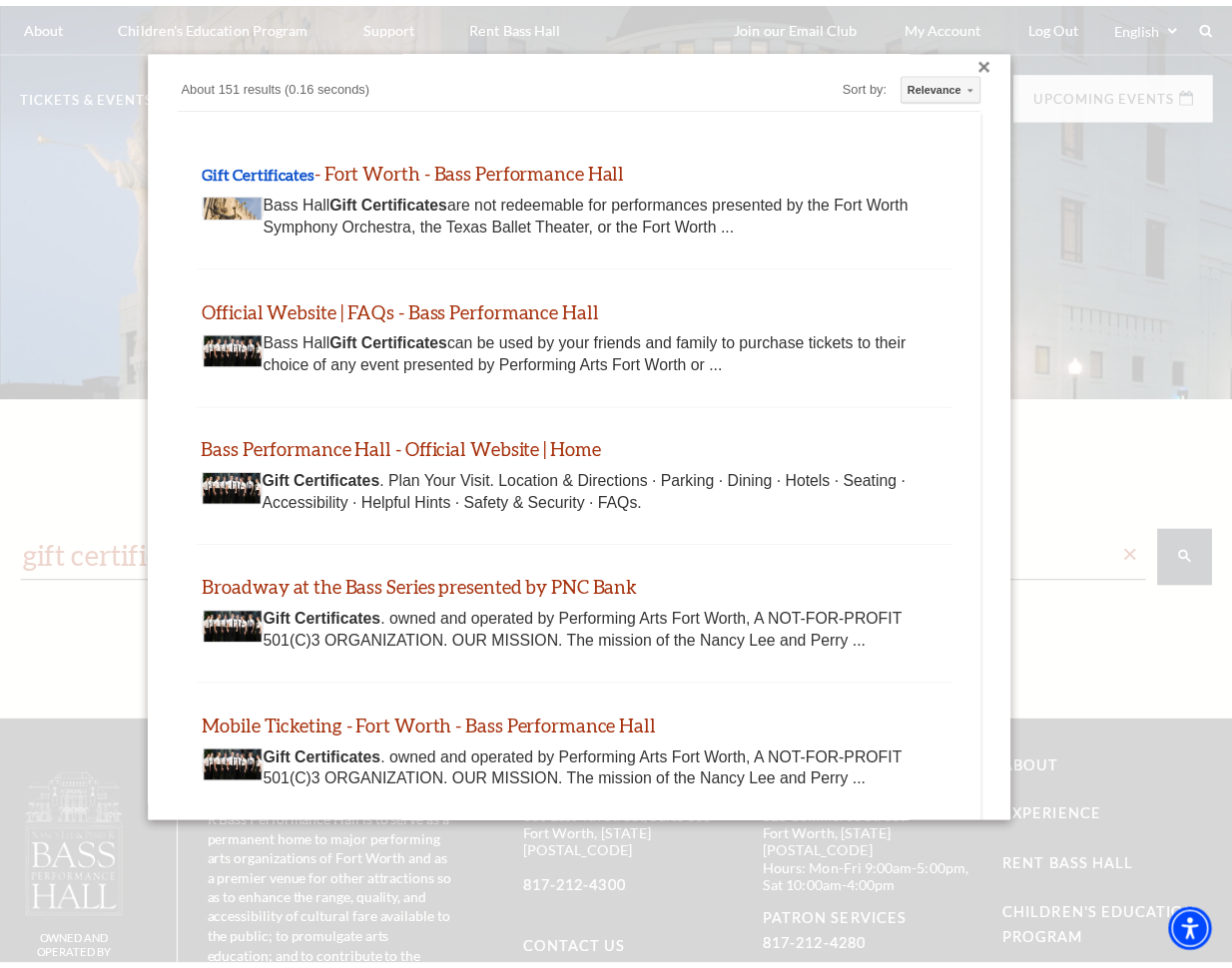 scroll, scrollTop: 11, scrollLeft: 0, axis: vertical 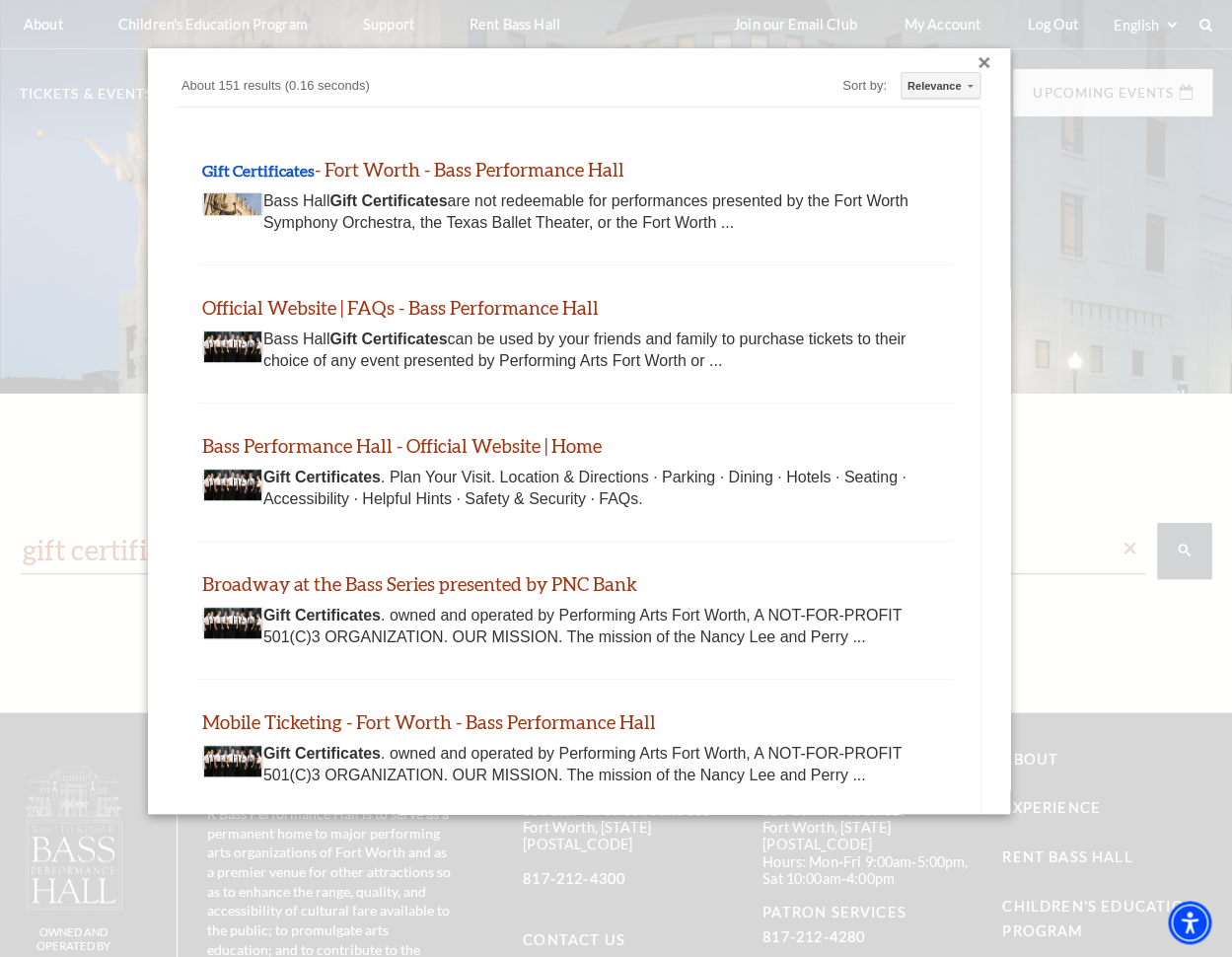 click at bounding box center (984, 63) 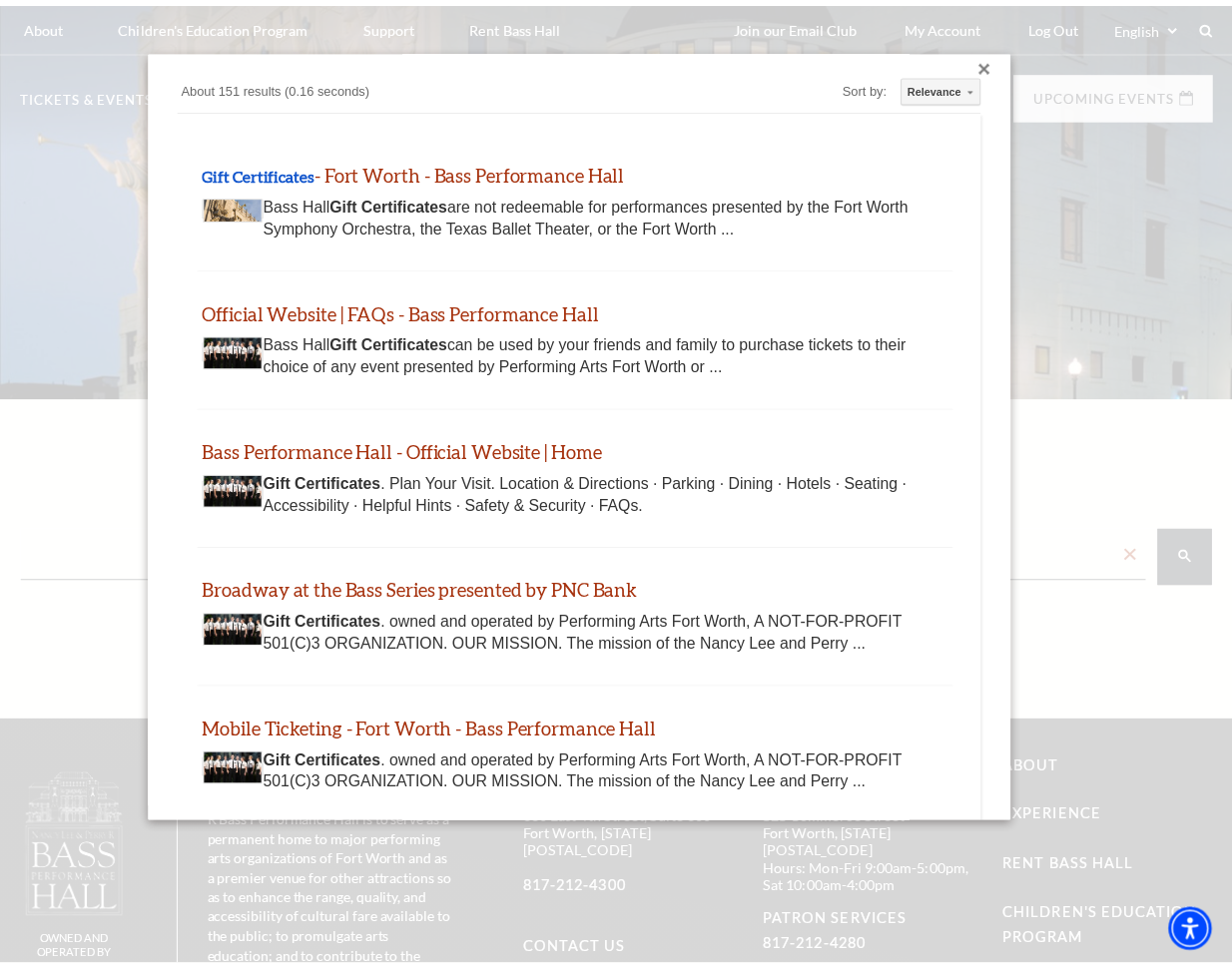 scroll, scrollTop: 0, scrollLeft: 0, axis: both 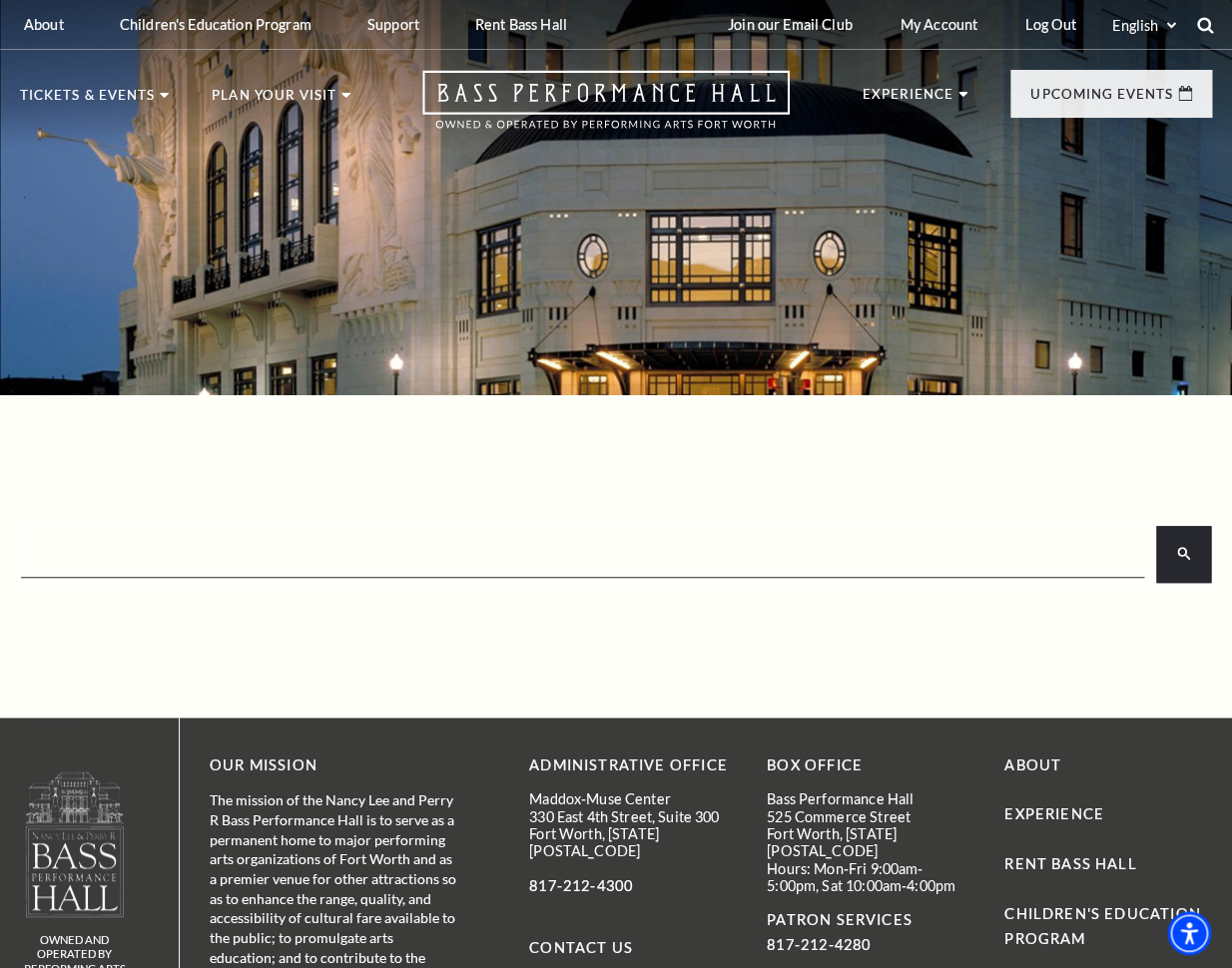 click 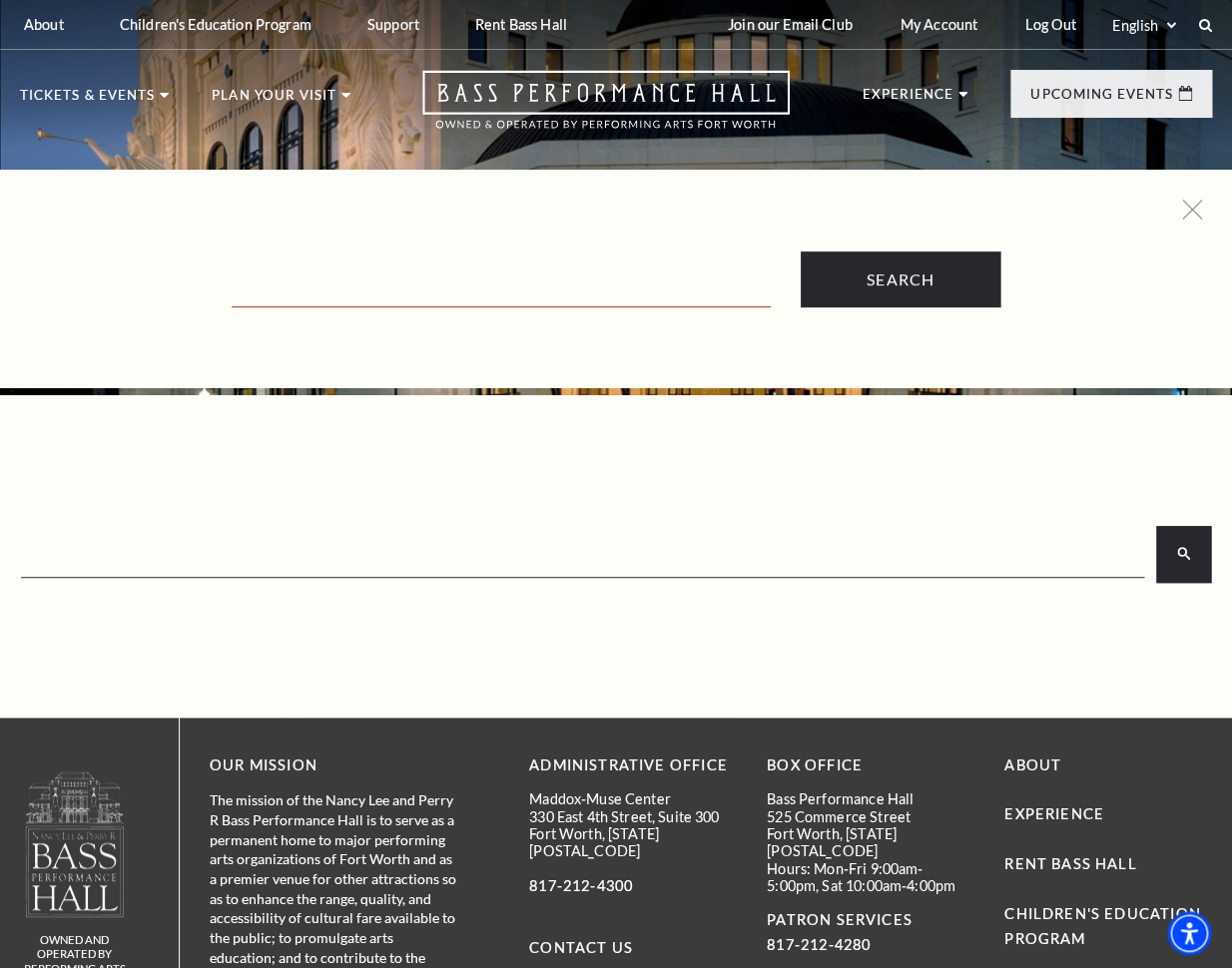 click at bounding box center [501, 286] 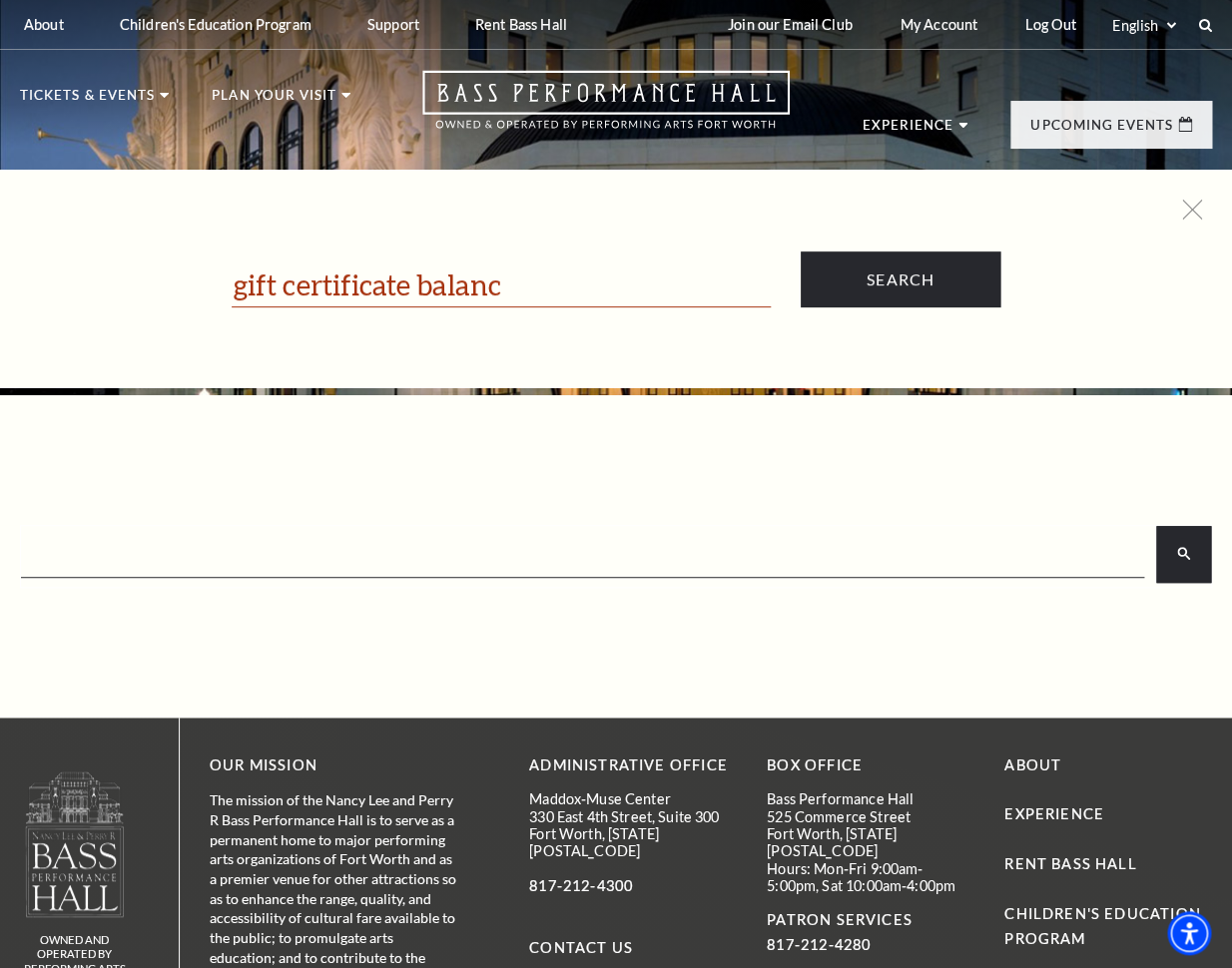type on "gift certificate balanc" 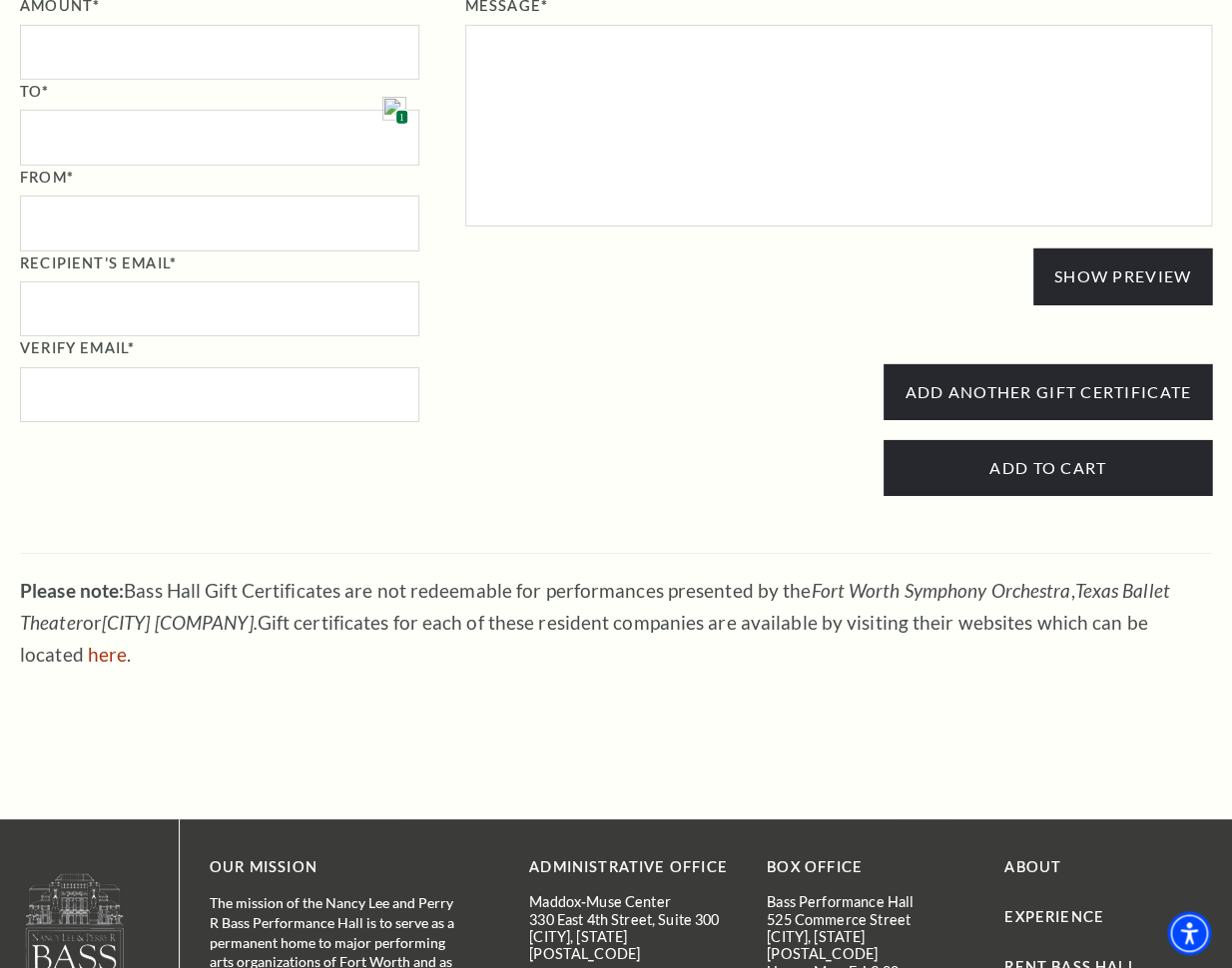 scroll, scrollTop: 1916, scrollLeft: 0, axis: vertical 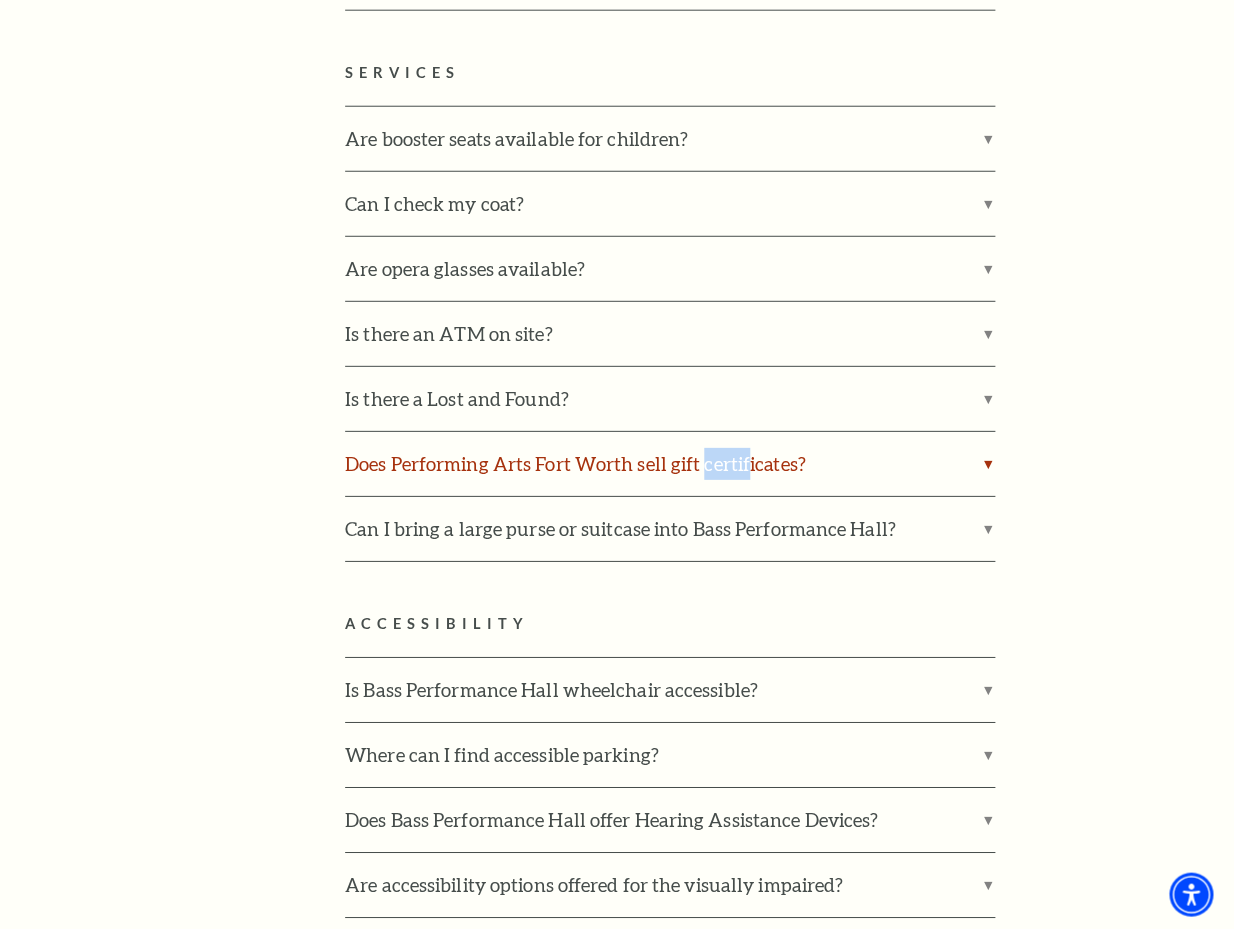 click on "Does Performing Arts Fort Worth sell gift certificates?" at bounding box center [670, 463] 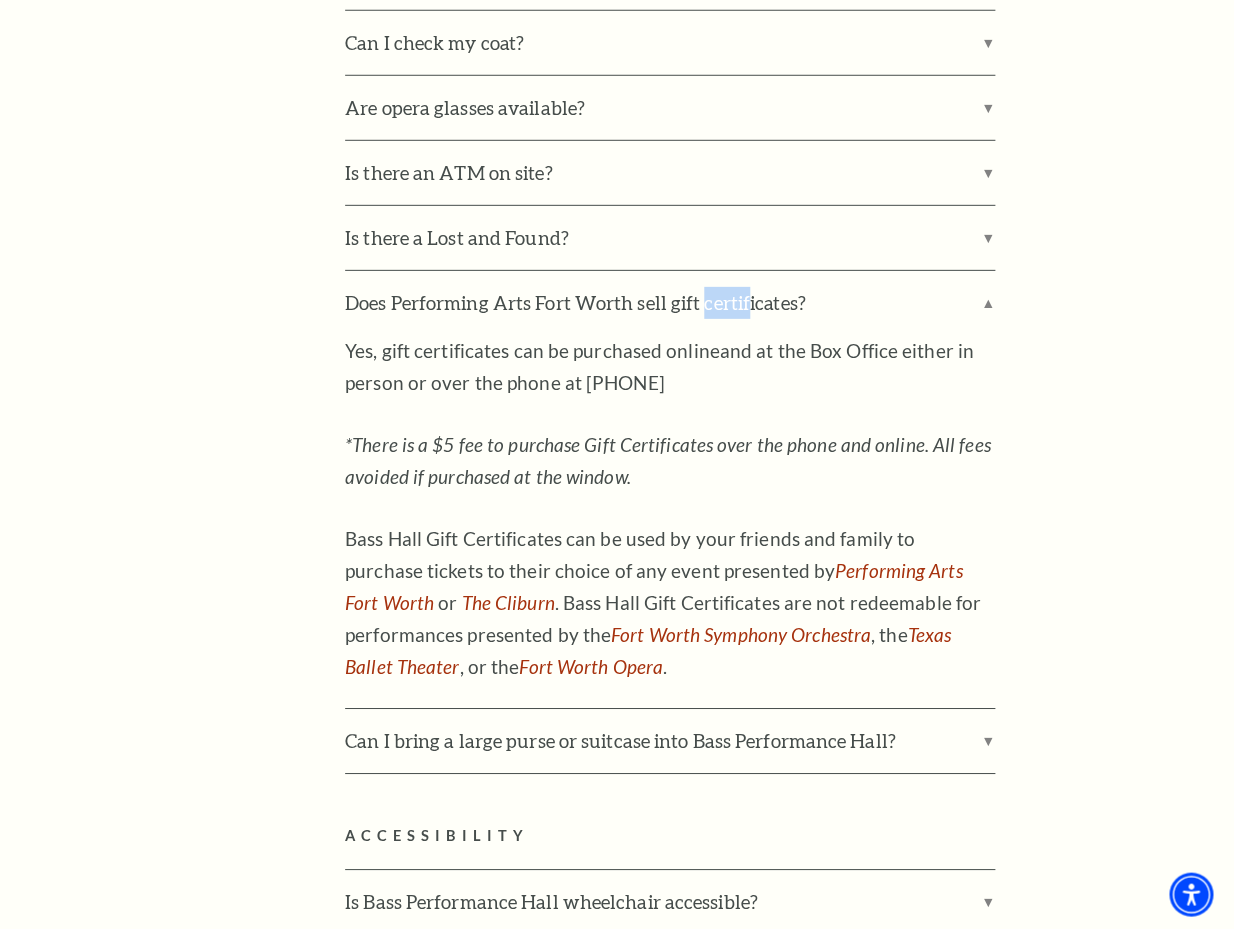 scroll, scrollTop: 3716, scrollLeft: 0, axis: vertical 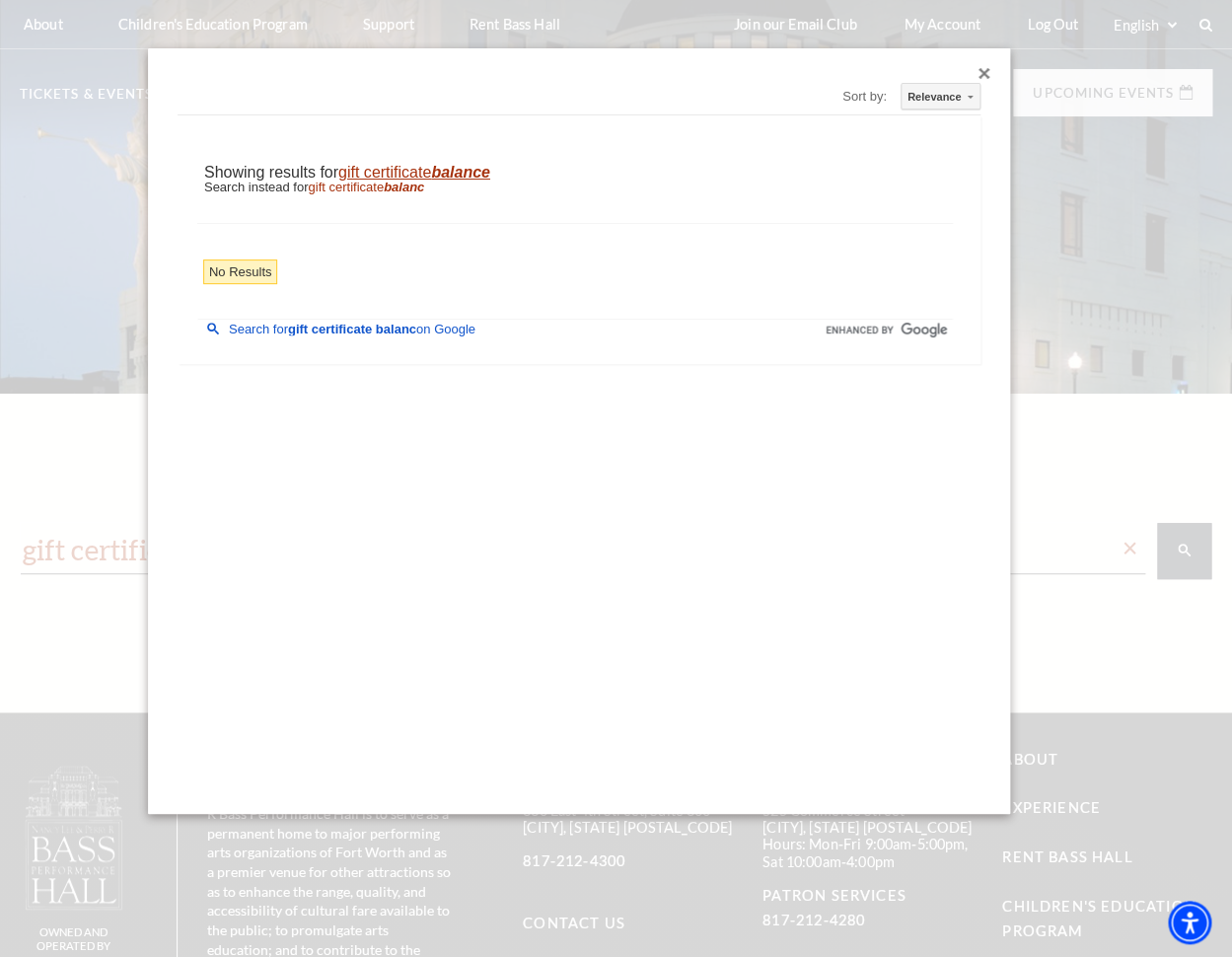 click on "balance" at bounding box center [461, 172] 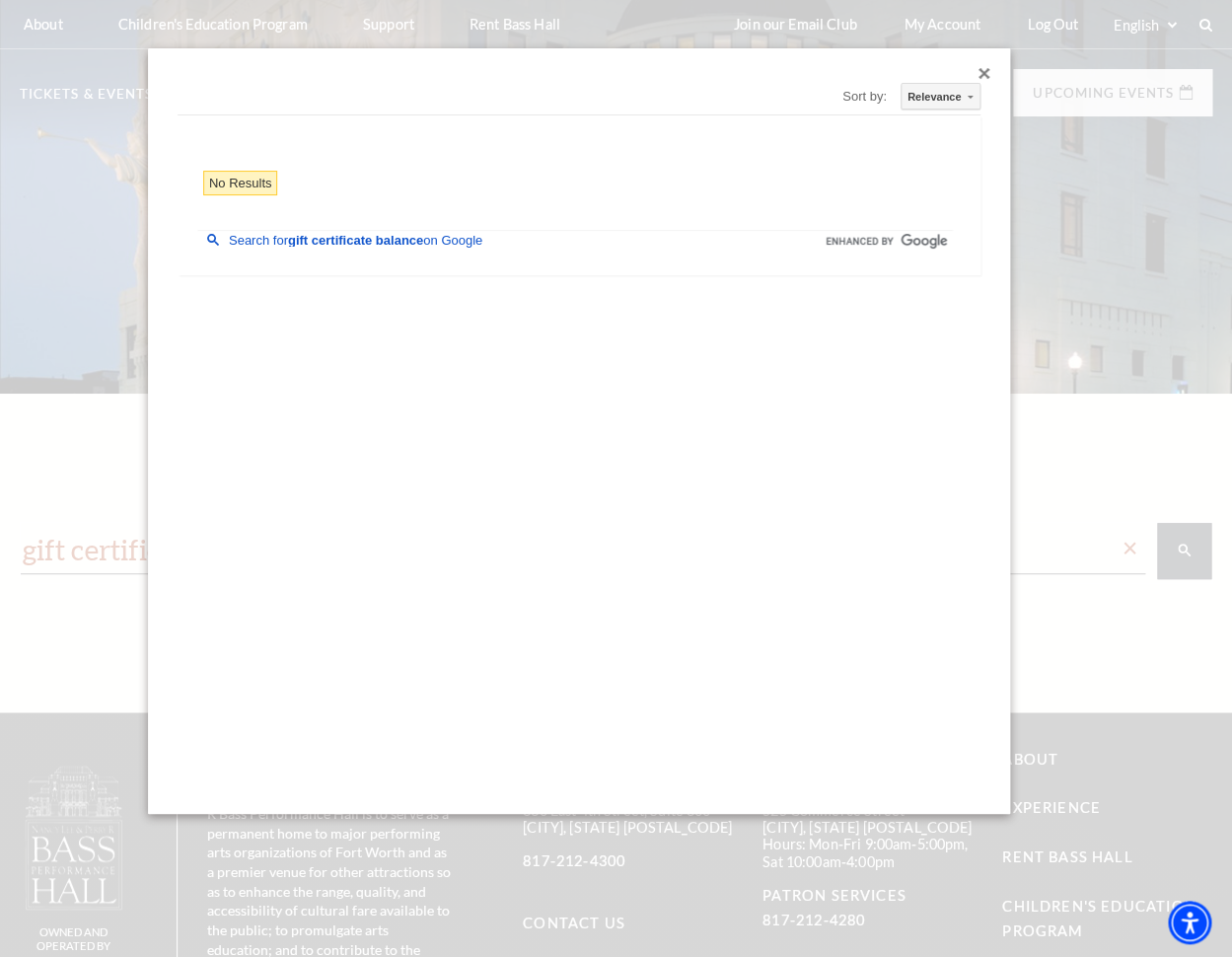 click at bounding box center (984, 74) 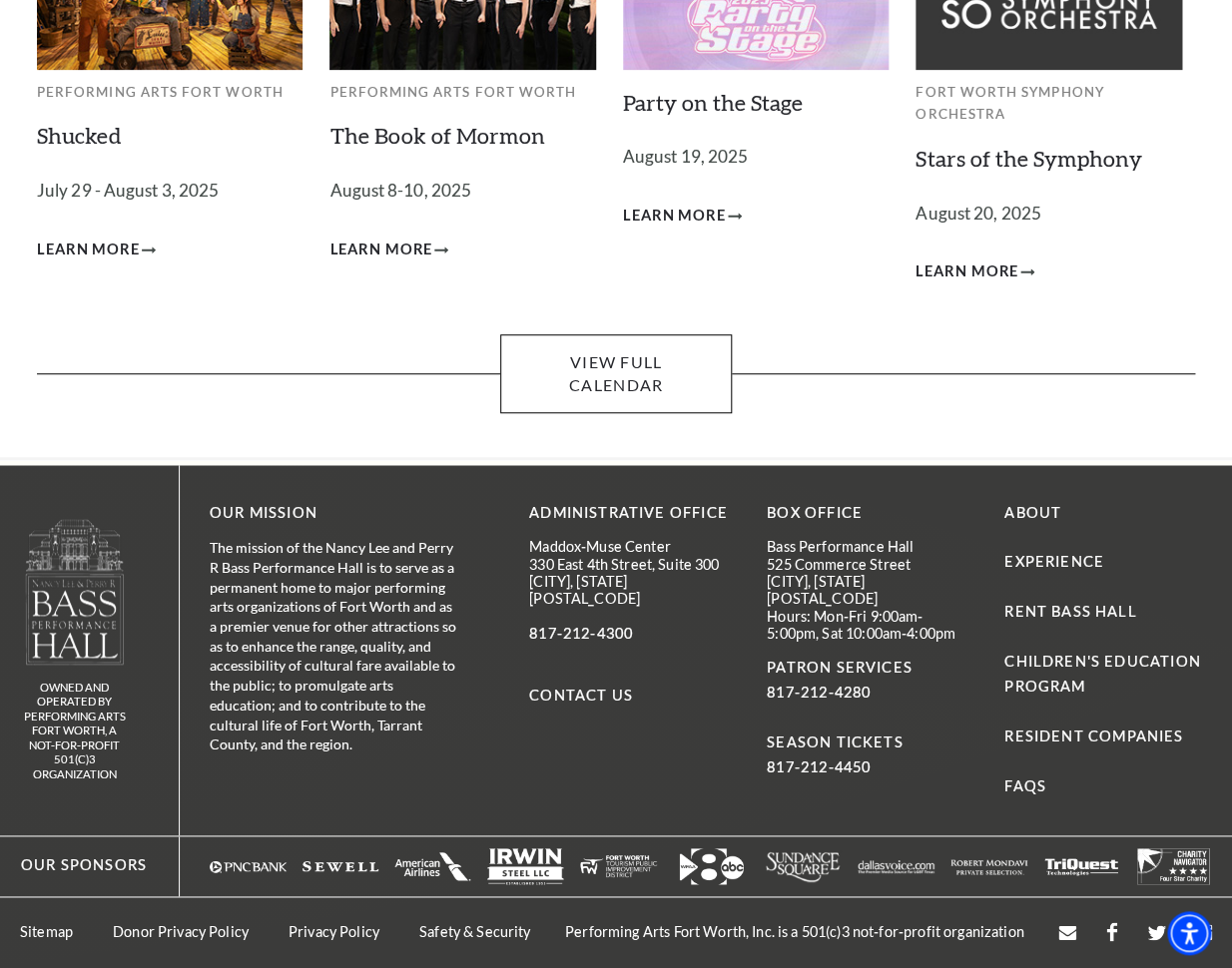 scroll, scrollTop: 0, scrollLeft: 0, axis: both 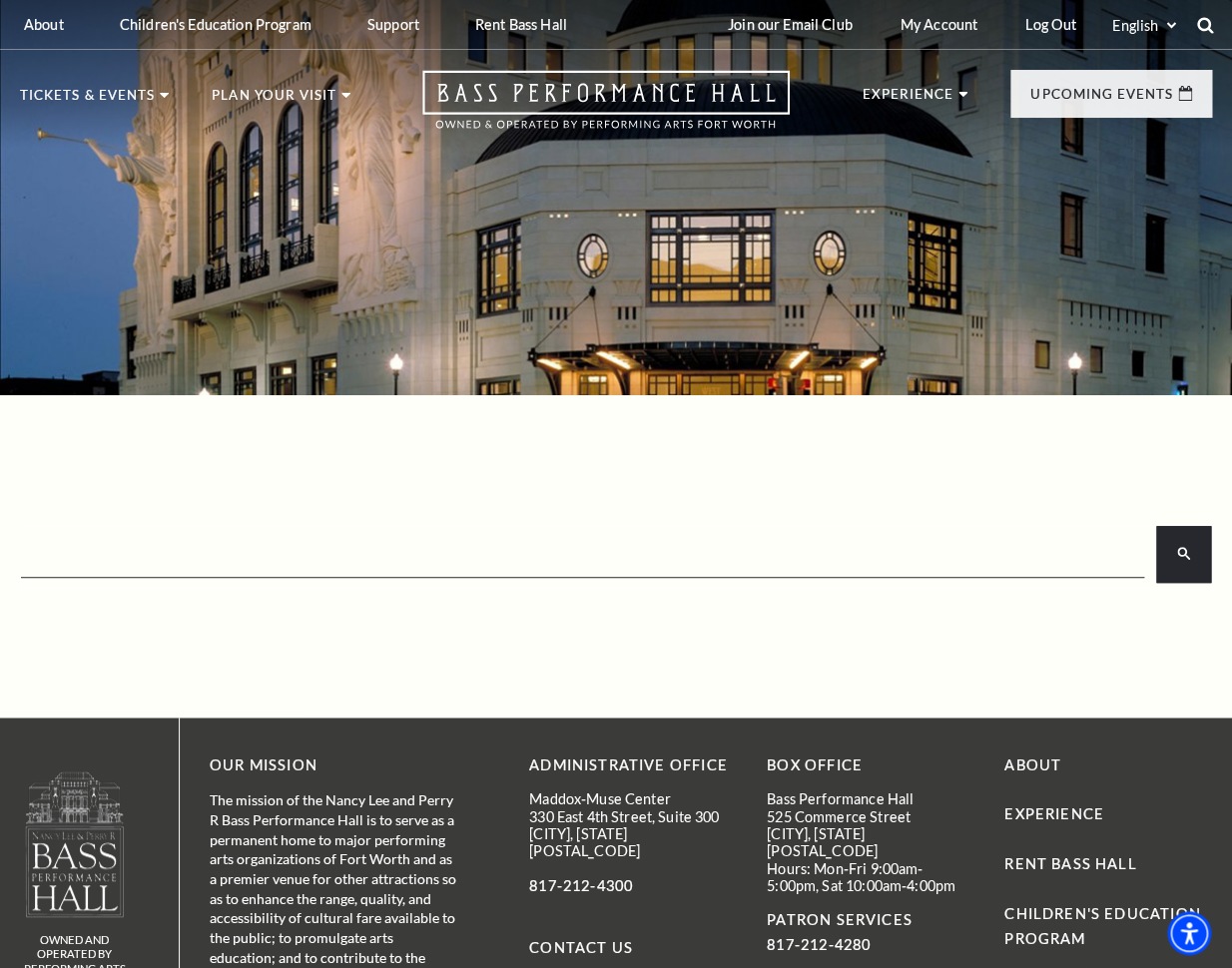 click 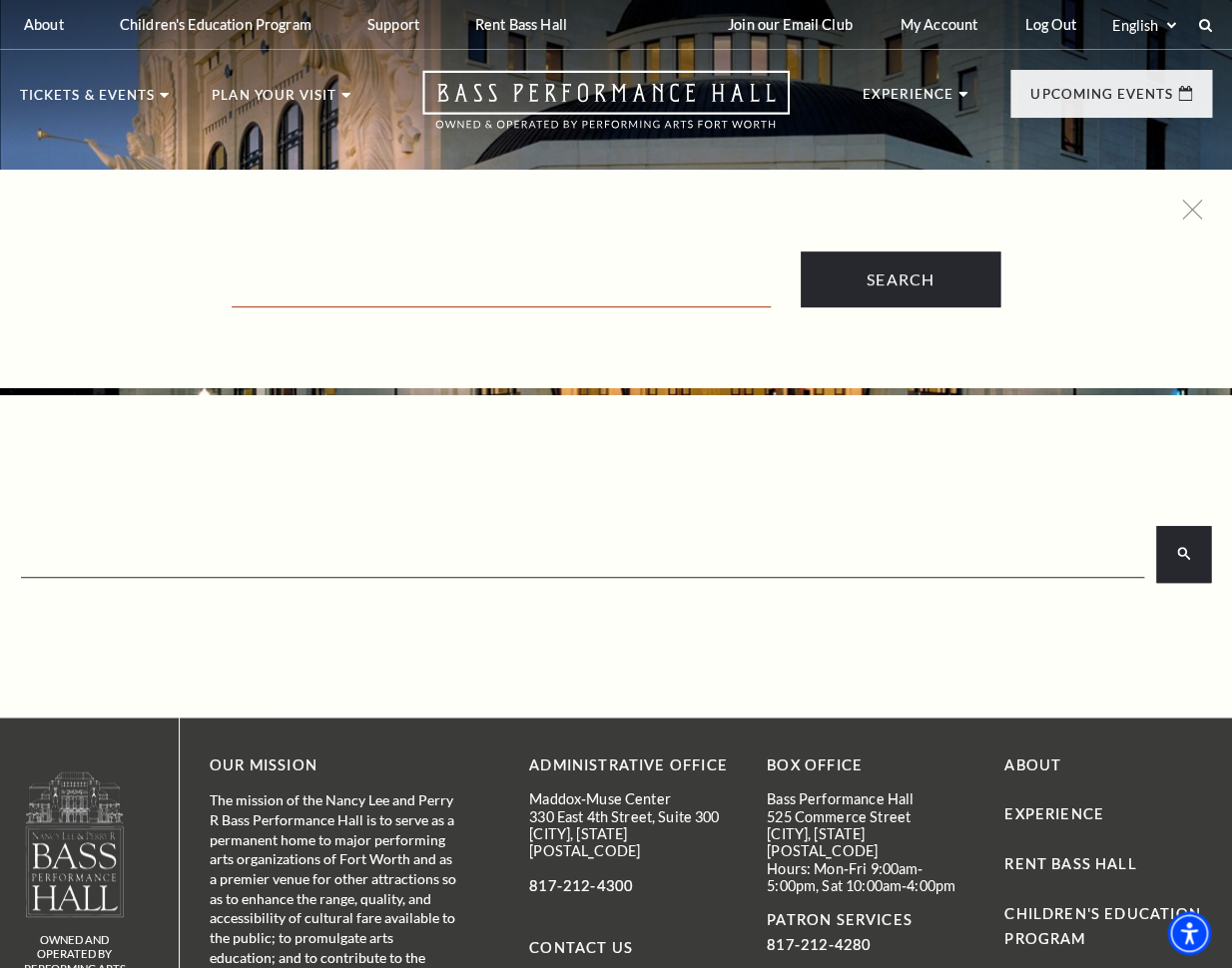 click at bounding box center (501, 286) 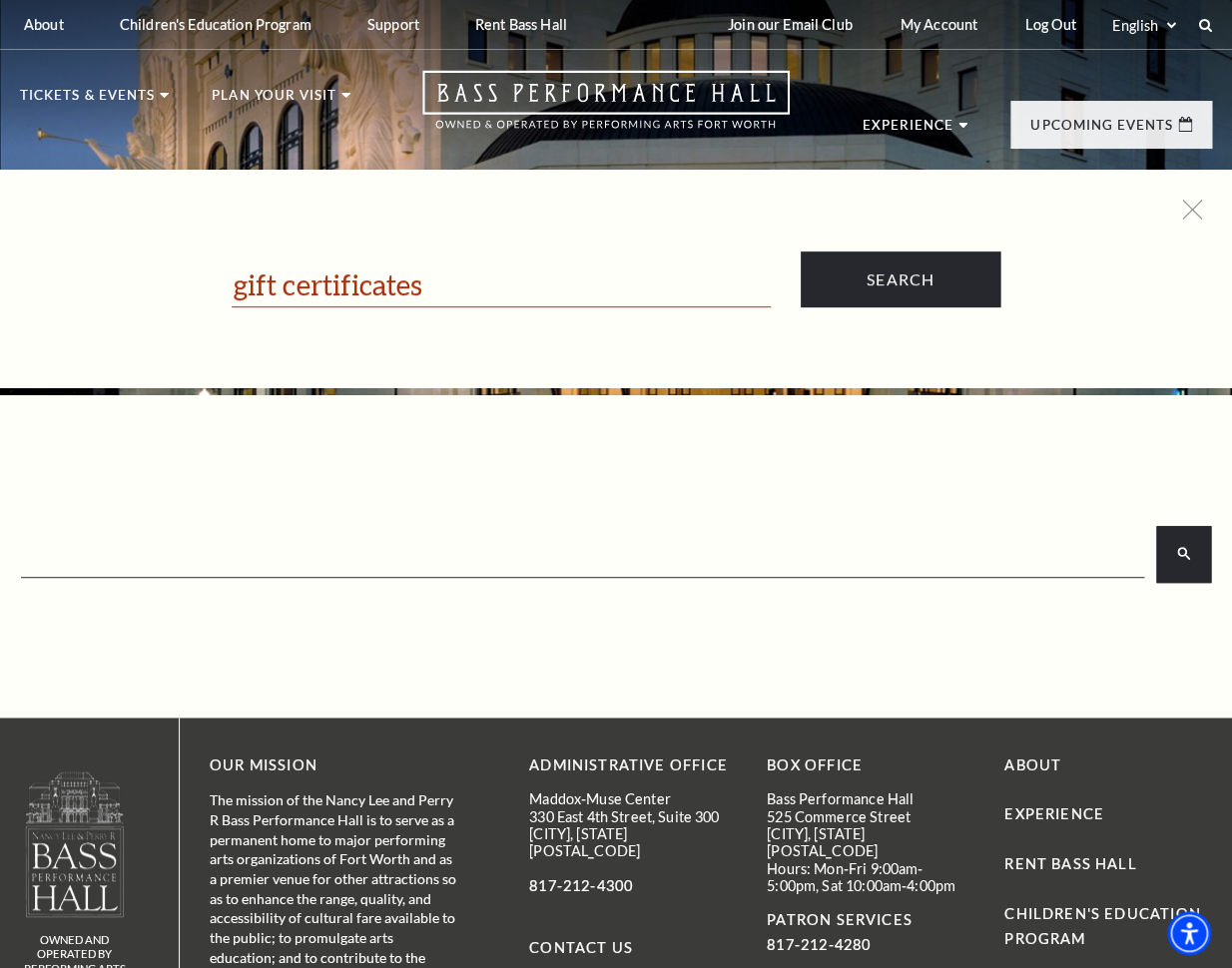 type on "gift certificates" 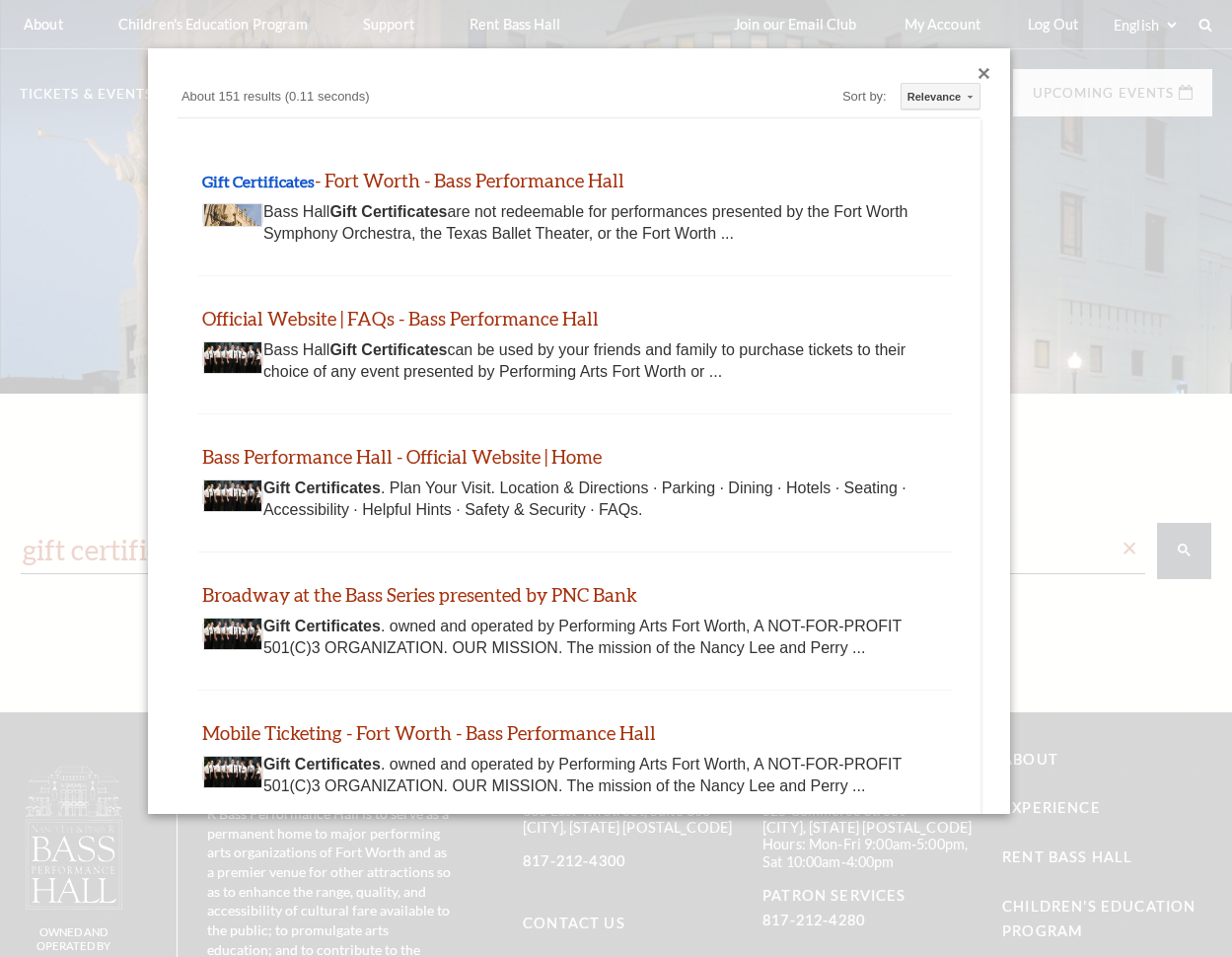 scroll, scrollTop: 0, scrollLeft: 0, axis: both 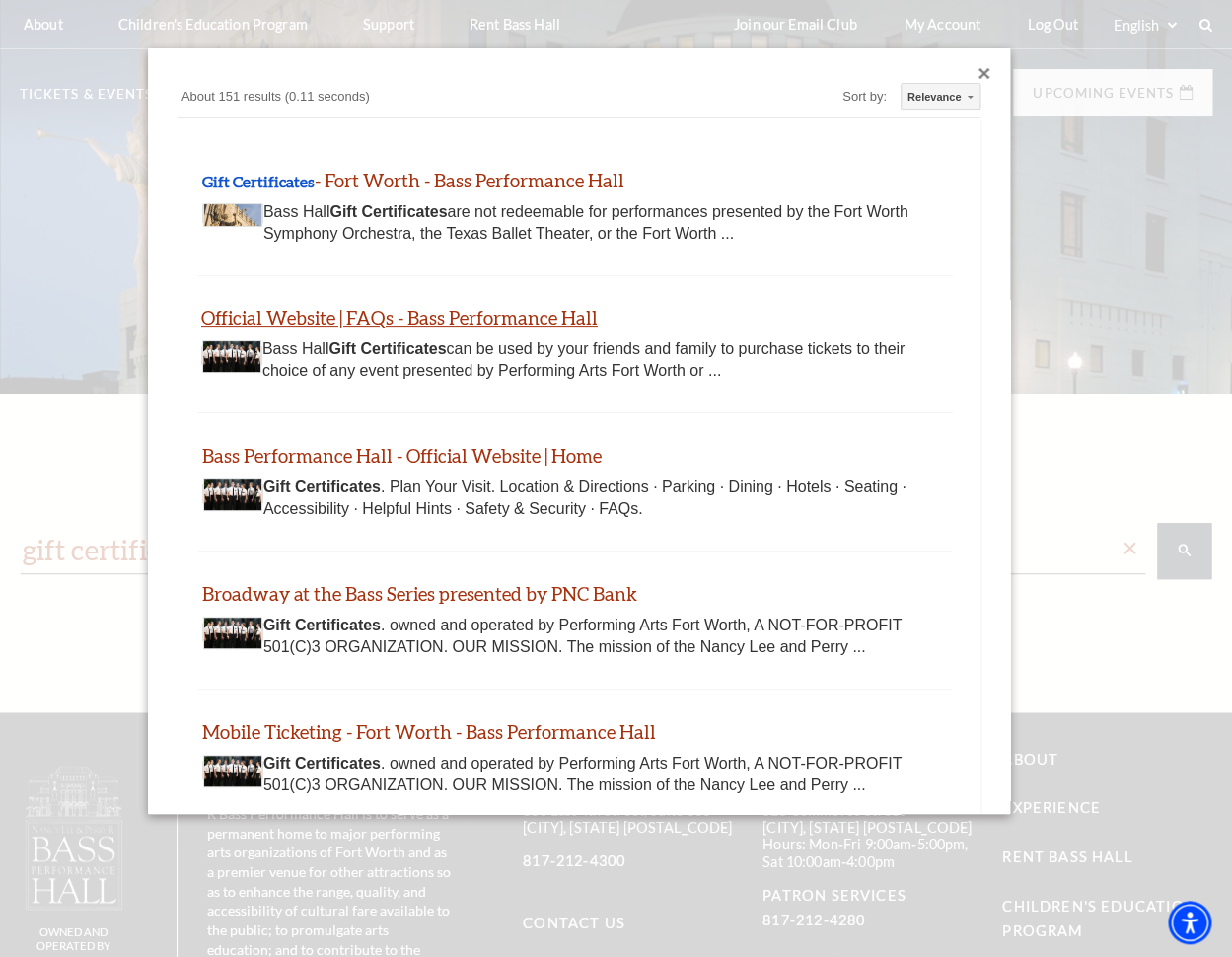 click on "Official Website | FAQs - Bass Performance Hall" at bounding box center [399, 317] 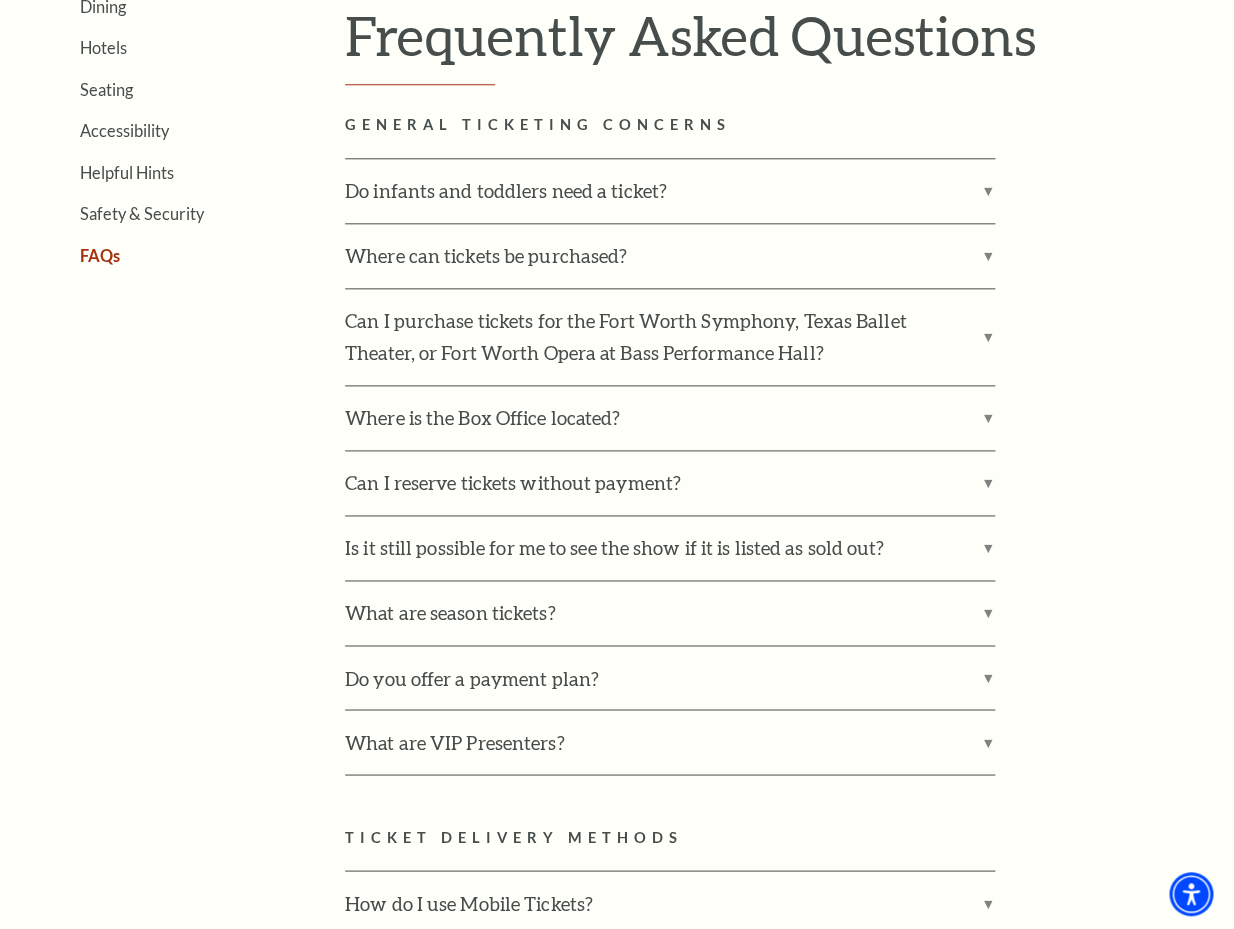 scroll, scrollTop: 3916, scrollLeft: 0, axis: vertical 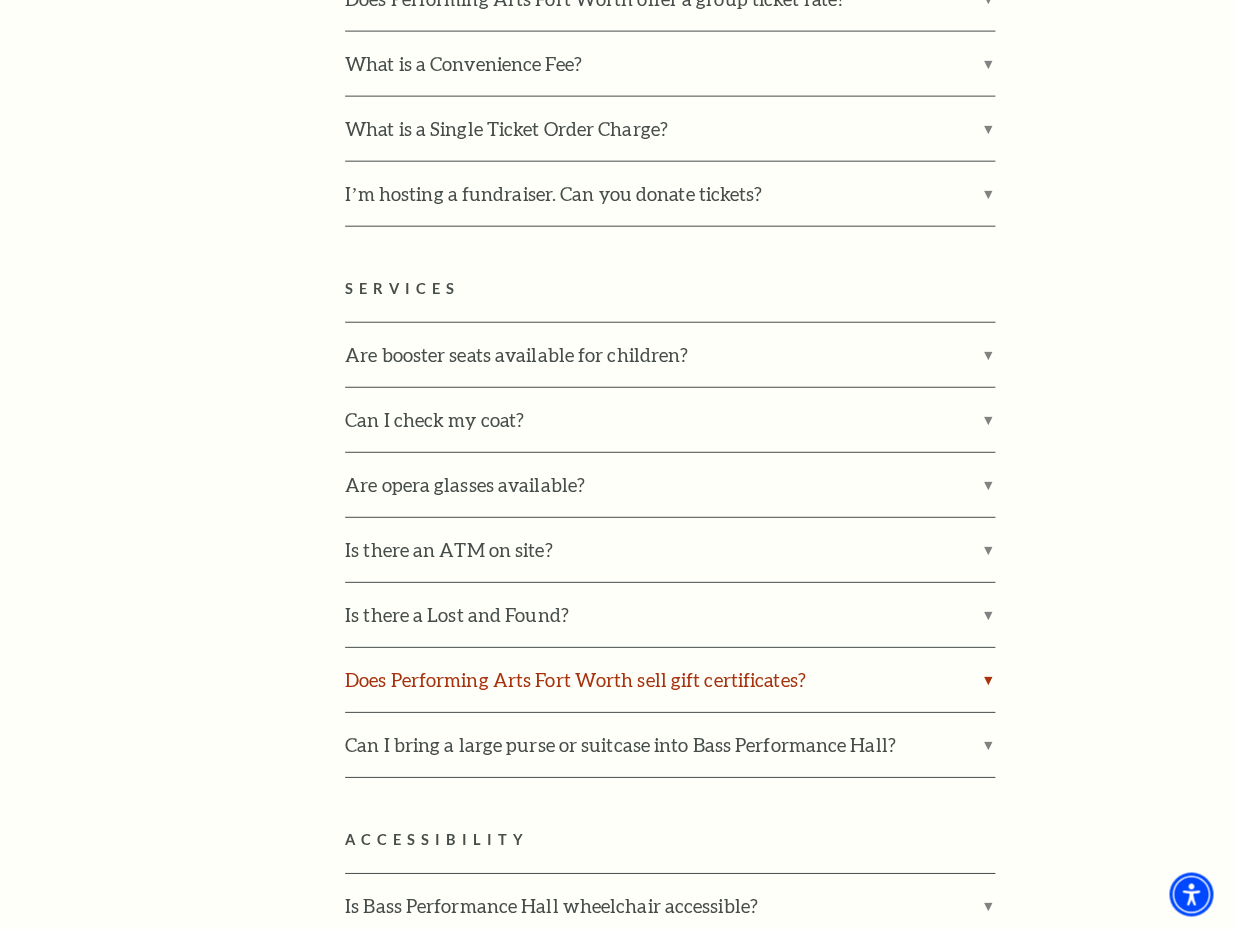 click on "Does Performing Arts Fort Worth sell gift certificates?" at bounding box center [670, 679] 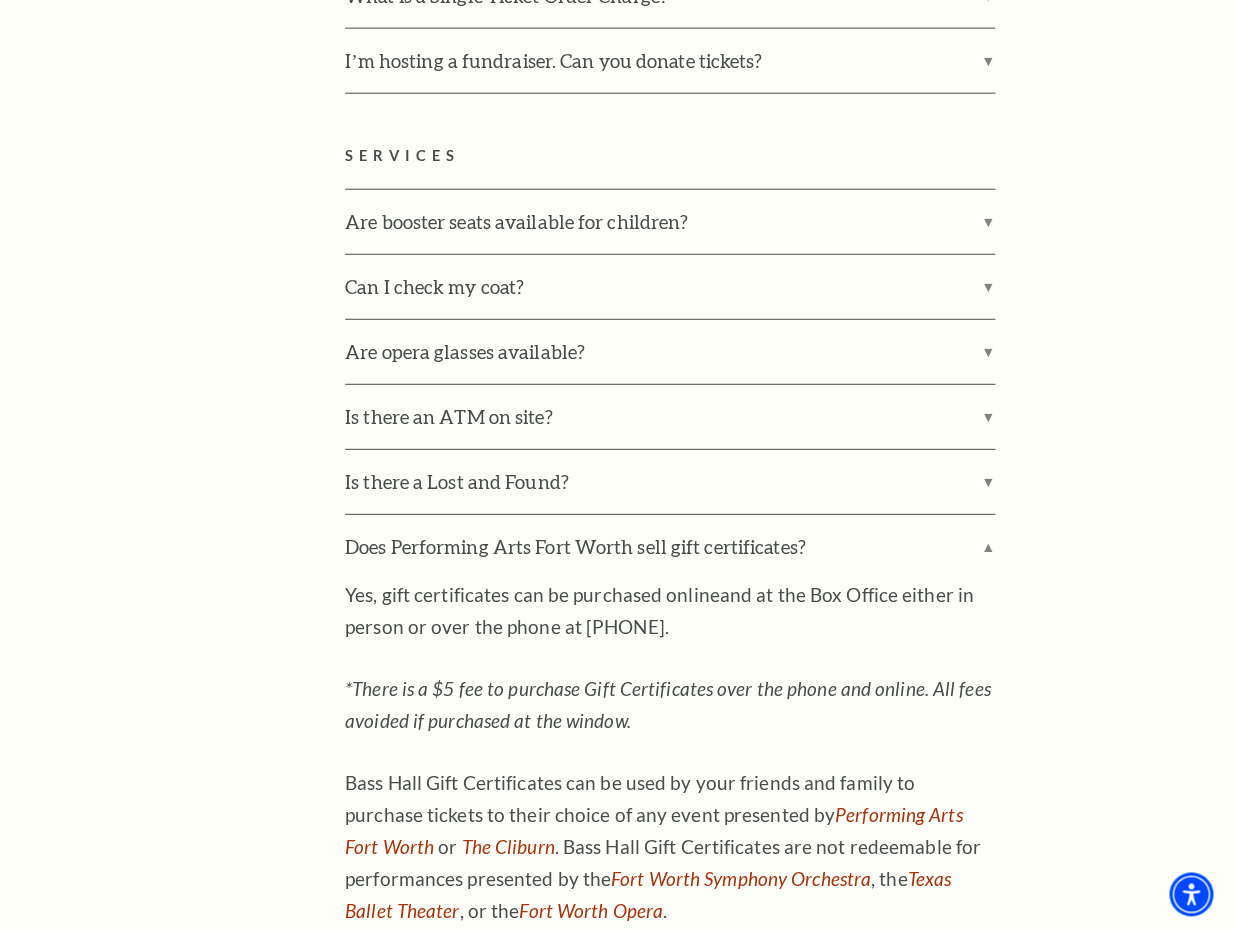 scroll, scrollTop: 4060, scrollLeft: 0, axis: vertical 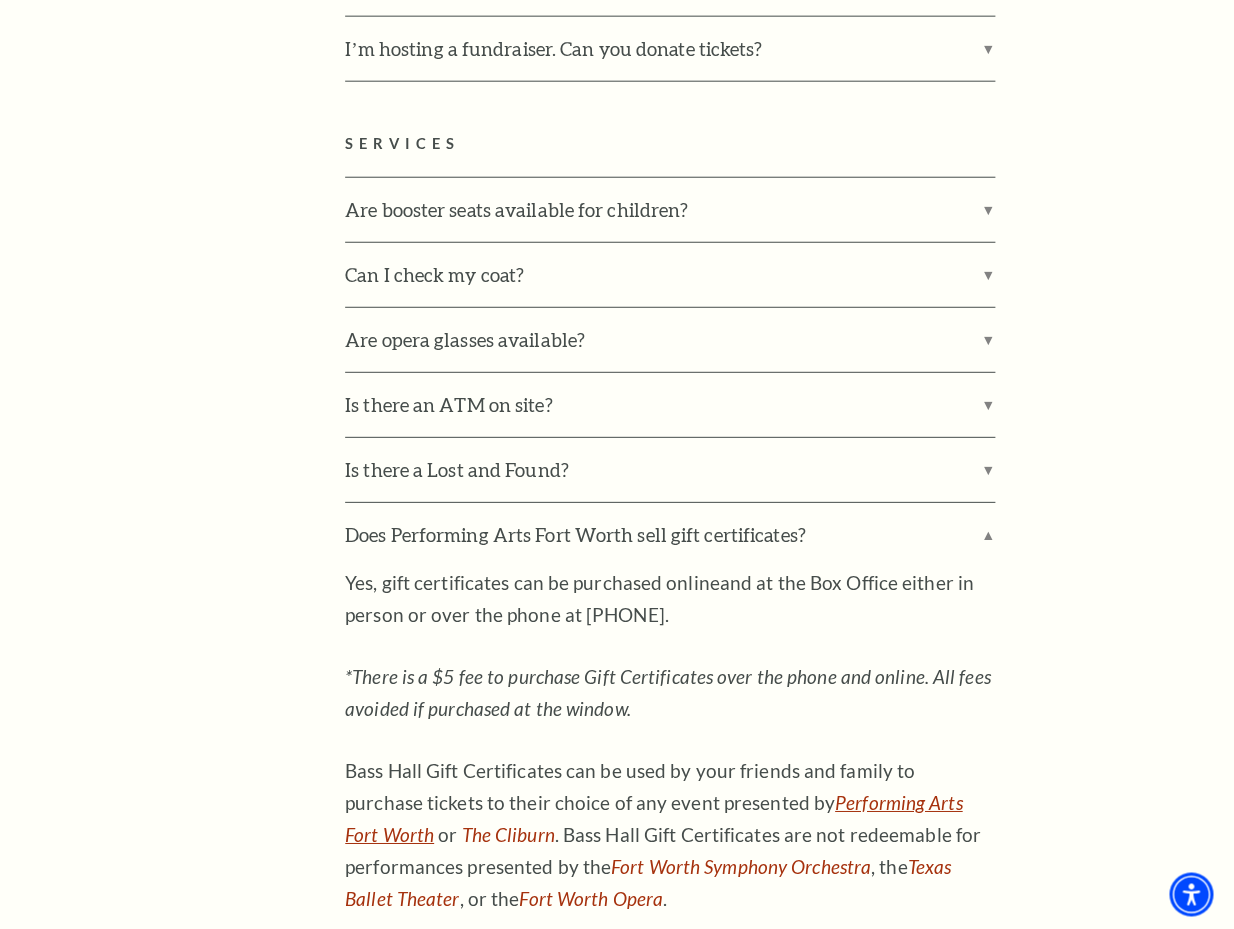 click on "Performing Arts Fort Worth" at bounding box center [653, 818] 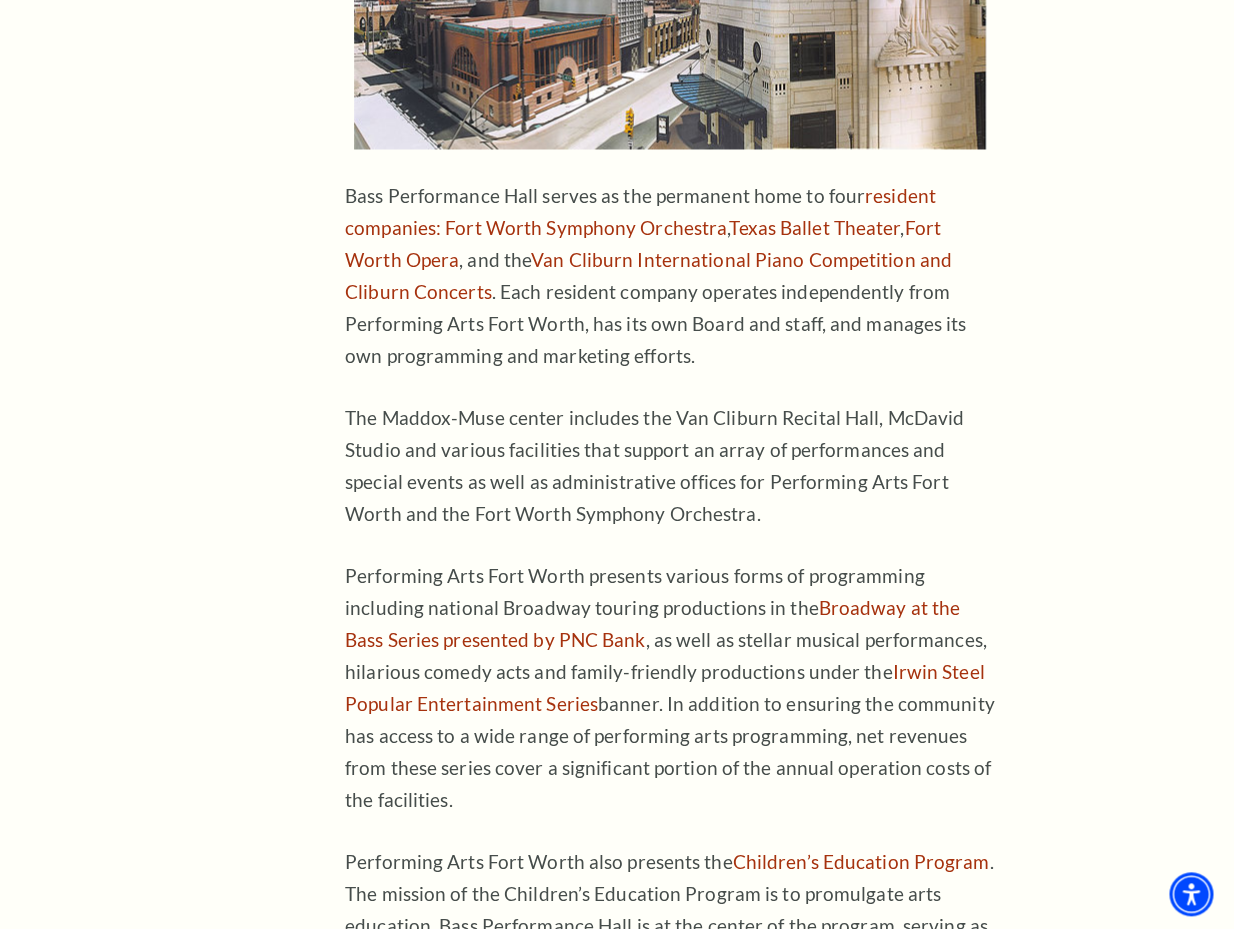 scroll, scrollTop: 0, scrollLeft: 0, axis: both 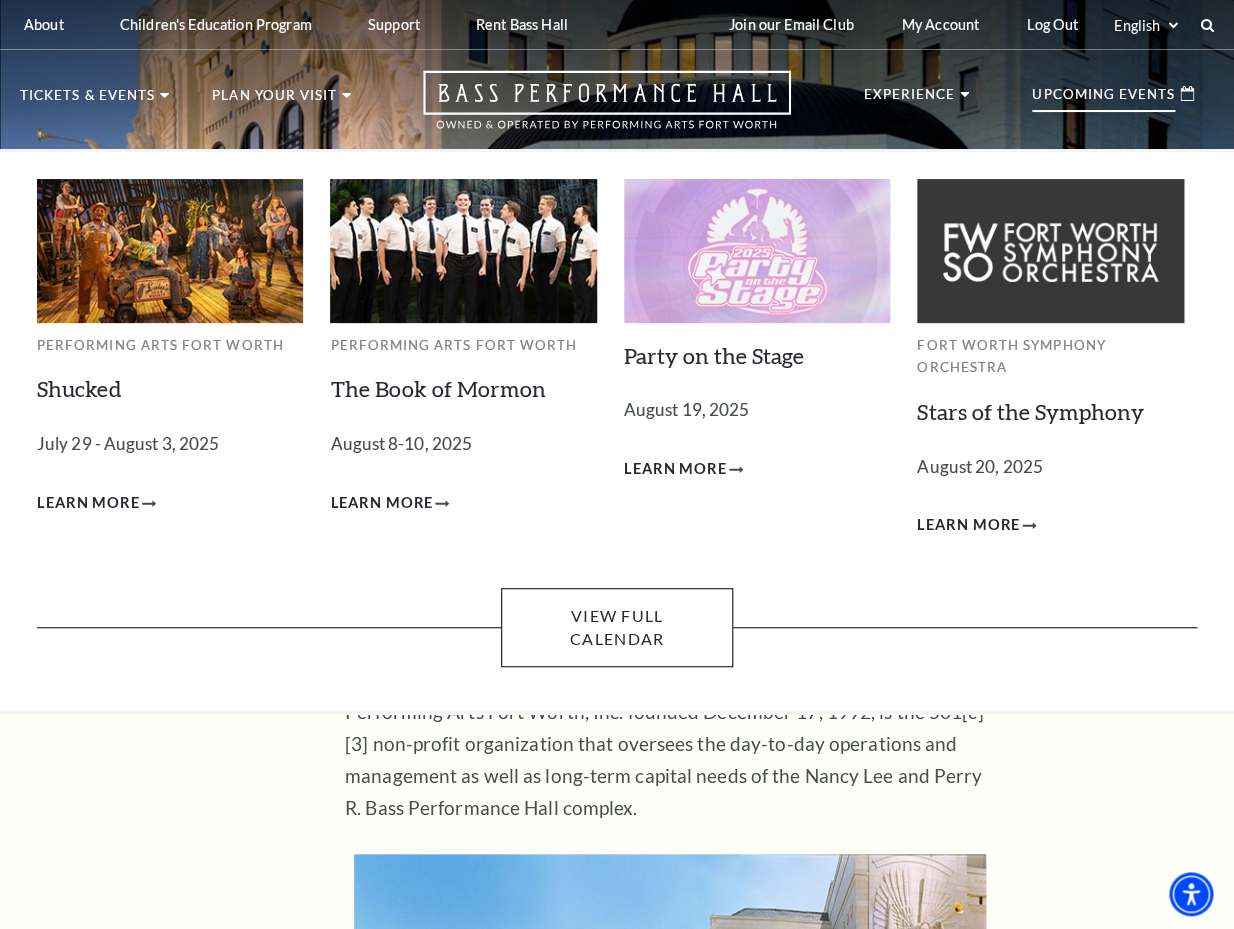 click on "Upcoming Events" at bounding box center [1103, 100] 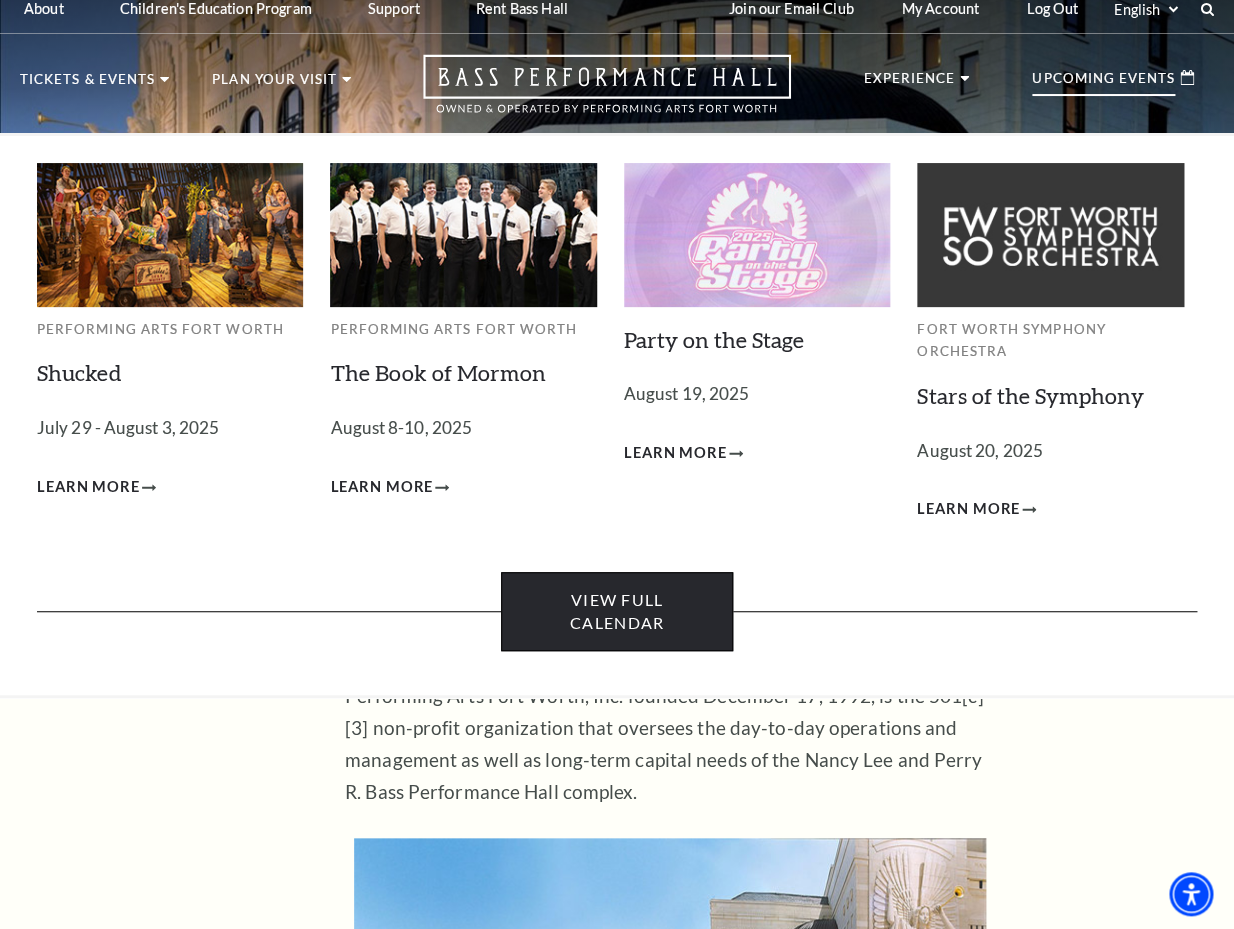 click on "View Full Calendar" at bounding box center (617, 611) 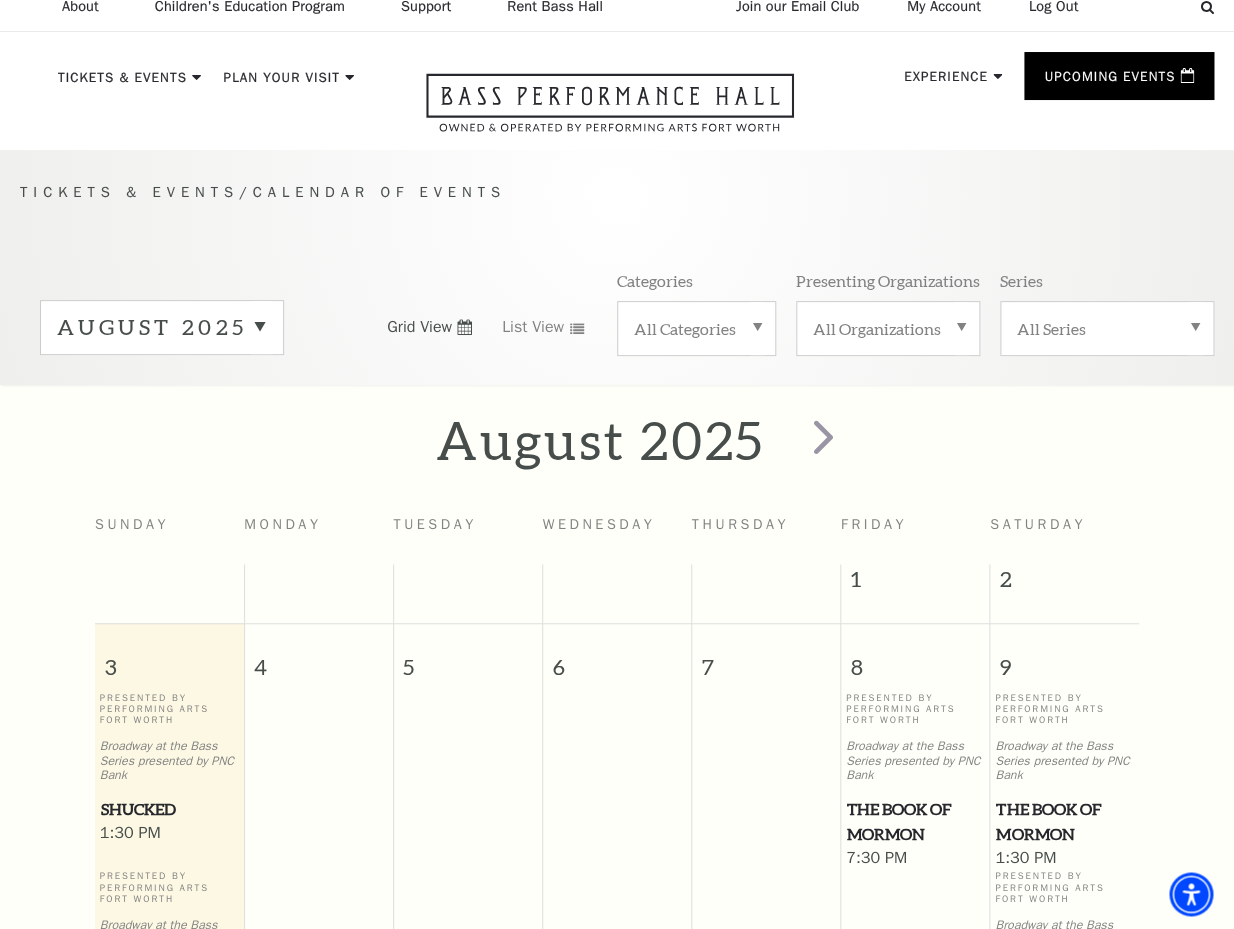 scroll, scrollTop: 0, scrollLeft: 0, axis: both 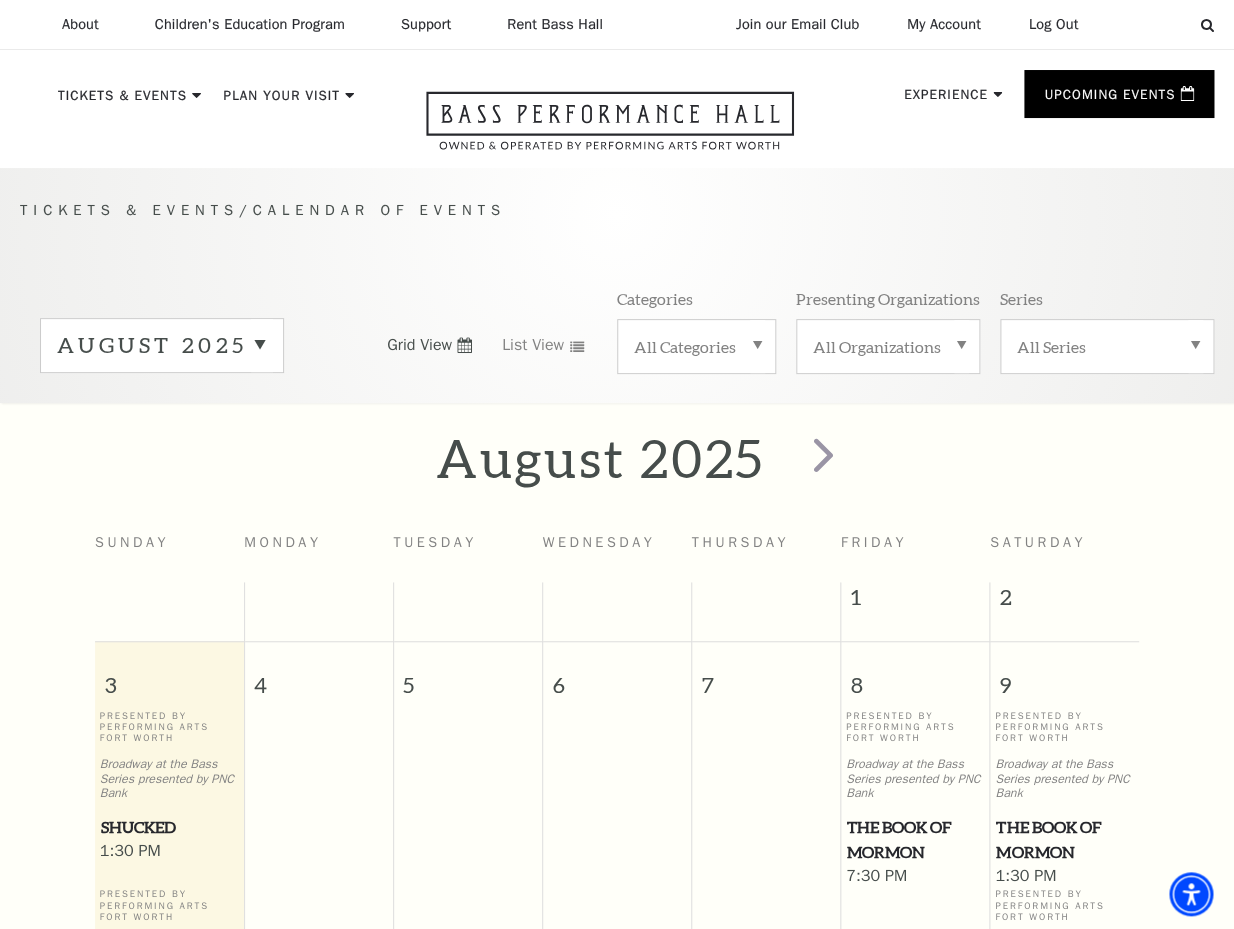 click on "All Categories" at bounding box center (696, 346) 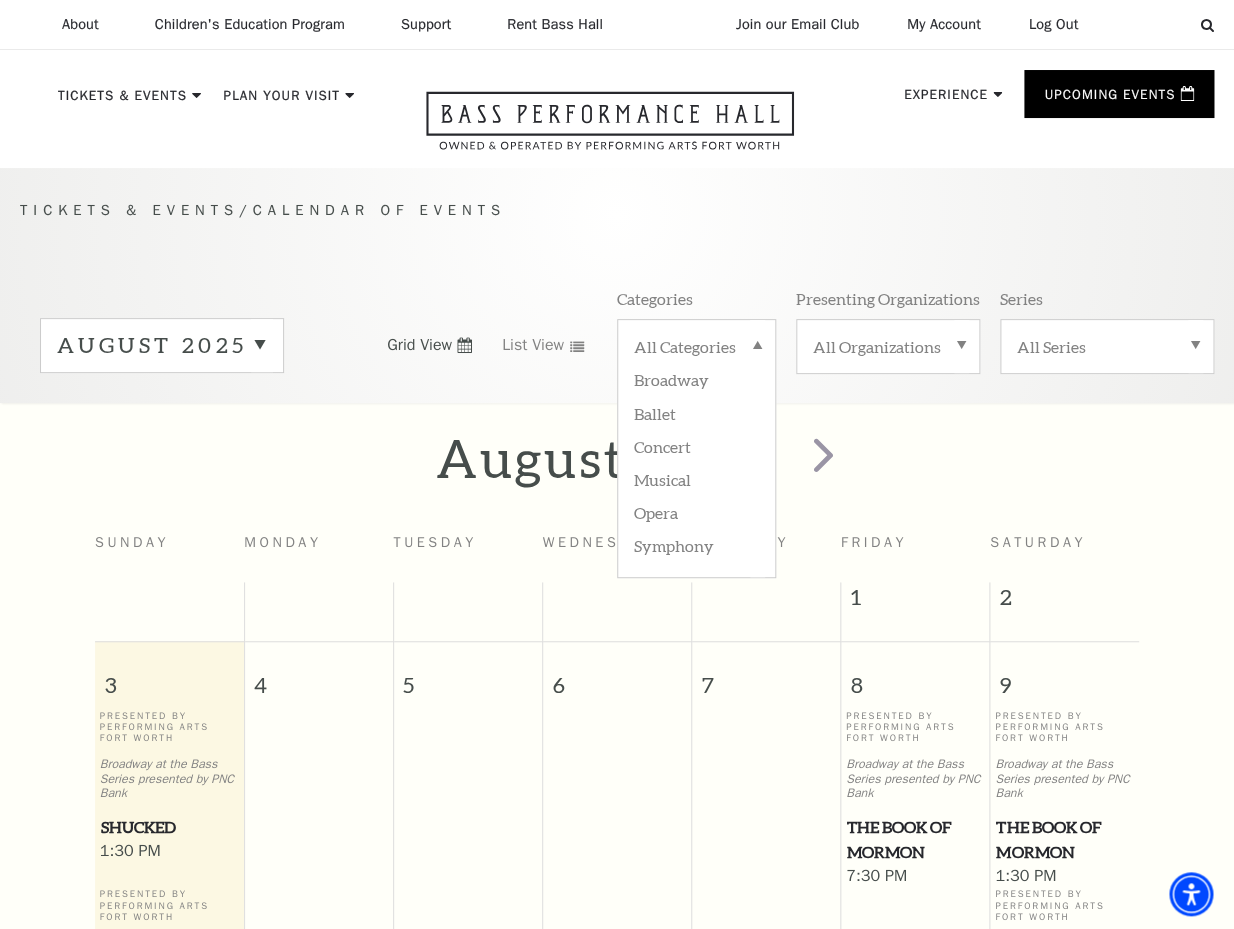 click on "All Organizations" at bounding box center (888, 346) 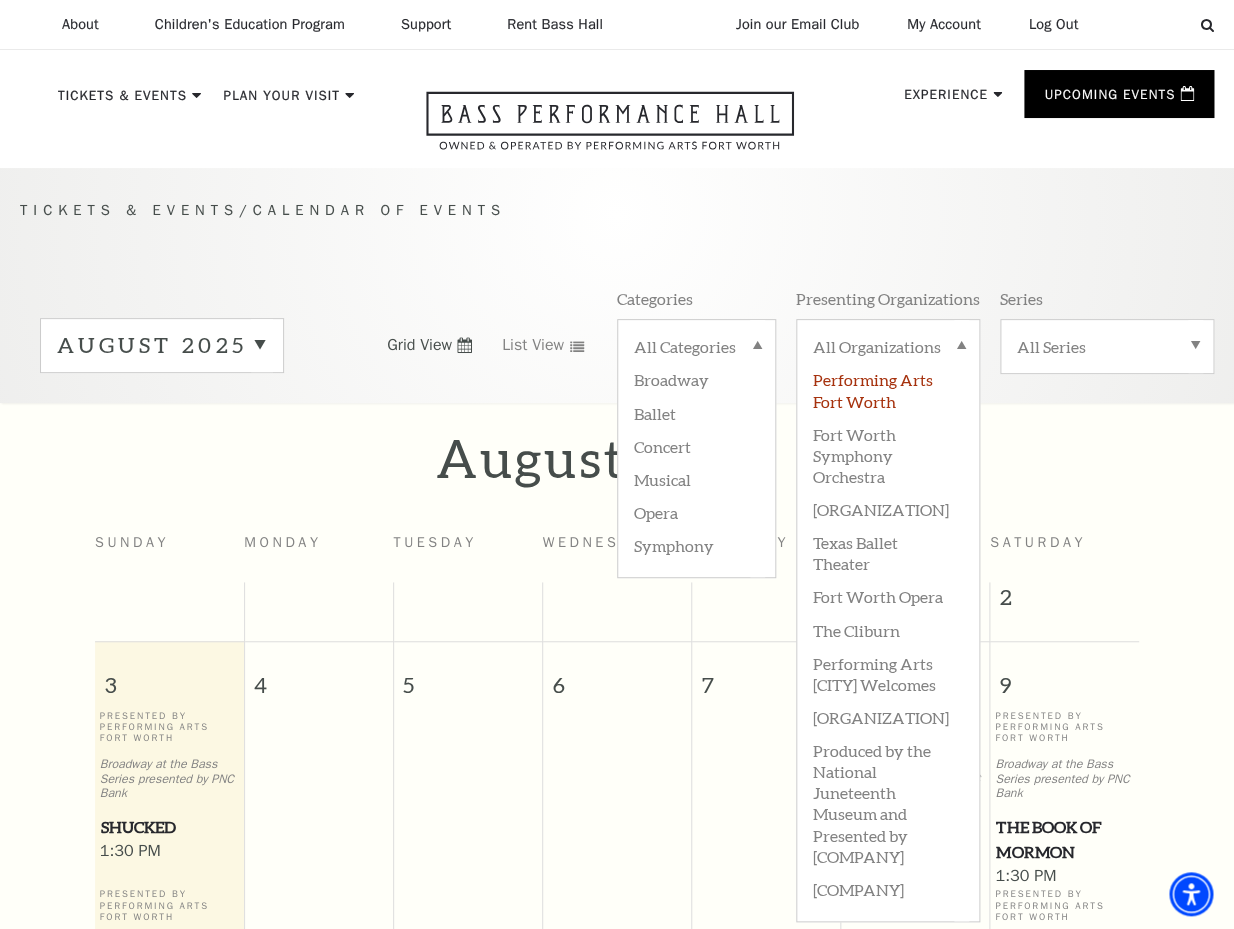 click on "Performing Arts Fort Worth" at bounding box center (888, 389) 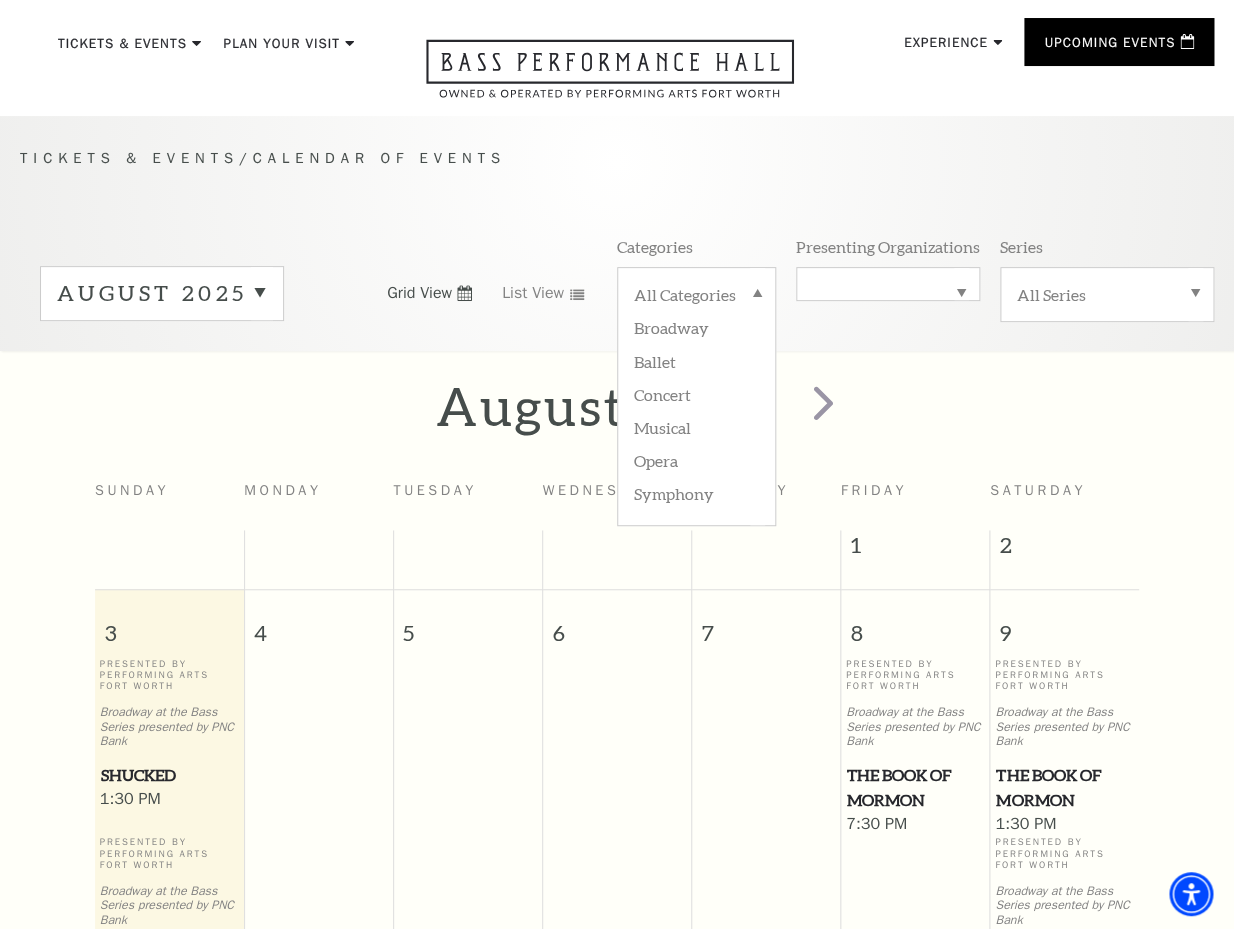 scroll, scrollTop: 0, scrollLeft: 0, axis: both 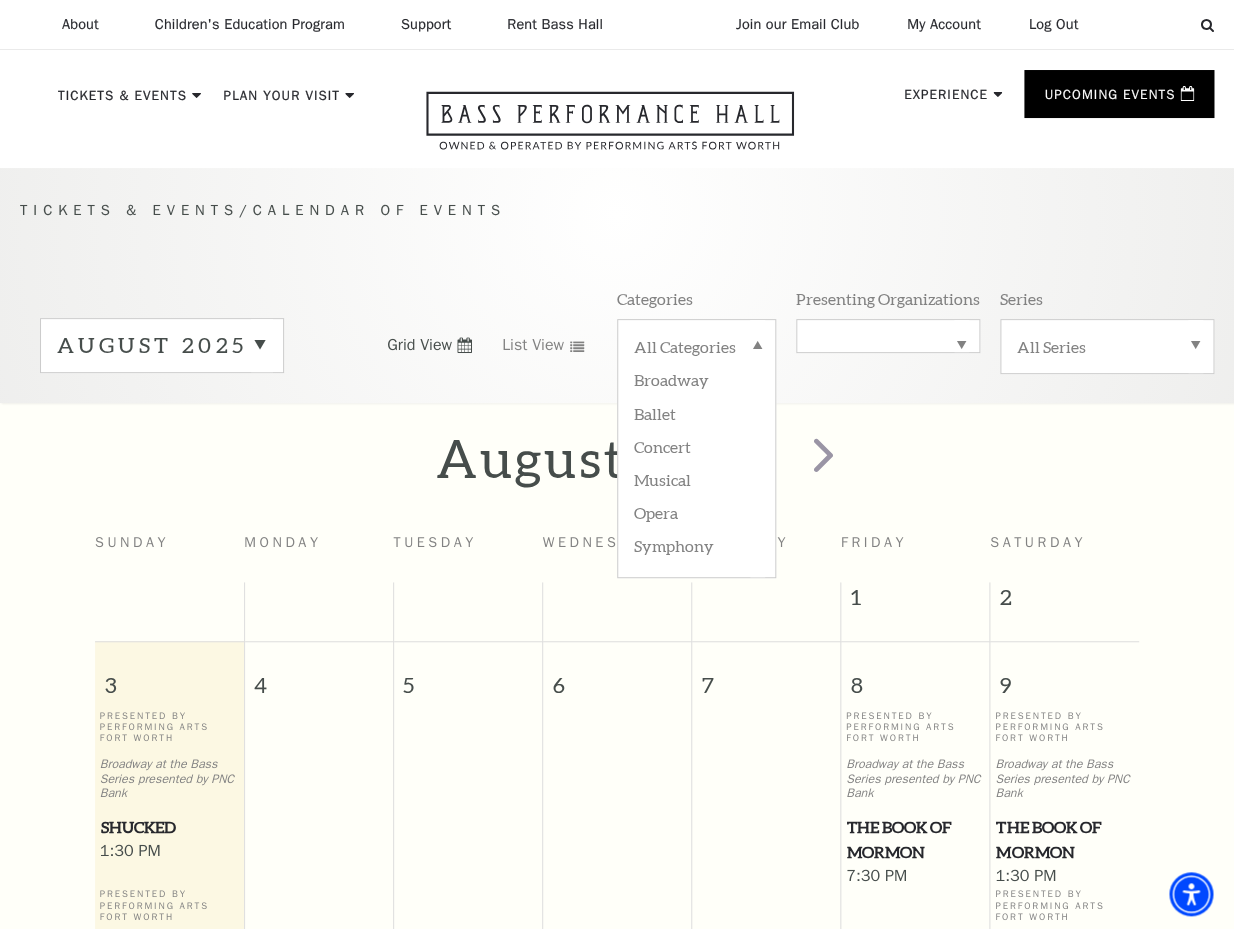 click on "Tickets & Events / Calendar of Events August [YEAR] Grid View List View
Categories All Categories Broadway Ballet Concert Musical Opera Symphony
Presenting Organizations All Organizations Performing Arts [CITY]
Series All Series August [YEAR] Sunday Monday Tuesday Wednesday Thursday Friday Saturday 1 2 3 4 5 6 7 8 9
Presented By Performing Arts [CITY]
Broadway at the Bass Series presented by [COMPANY]
Shucked 1:30 PM 10" at bounding box center [617, 1117] 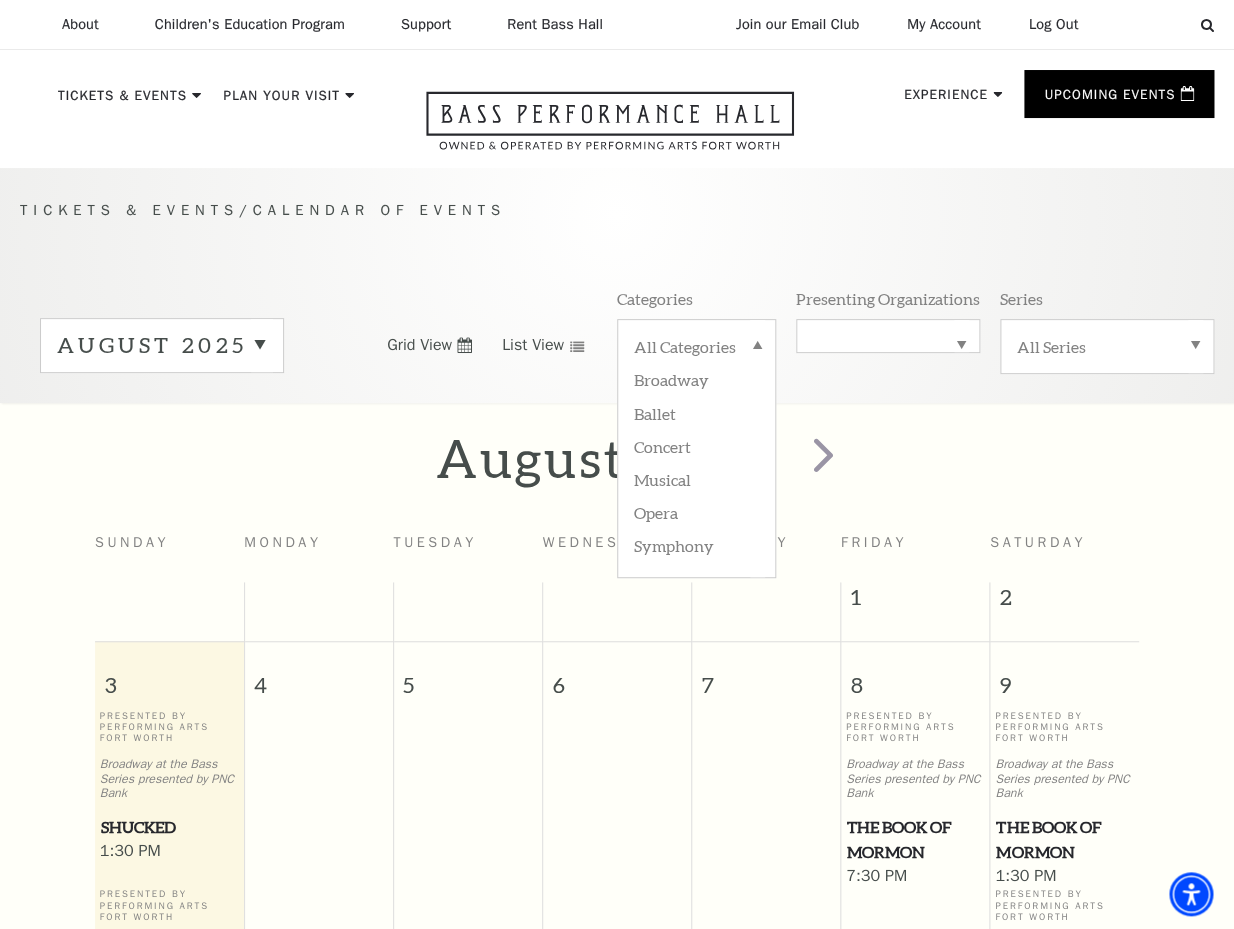 click on "List View" at bounding box center [533, 345] 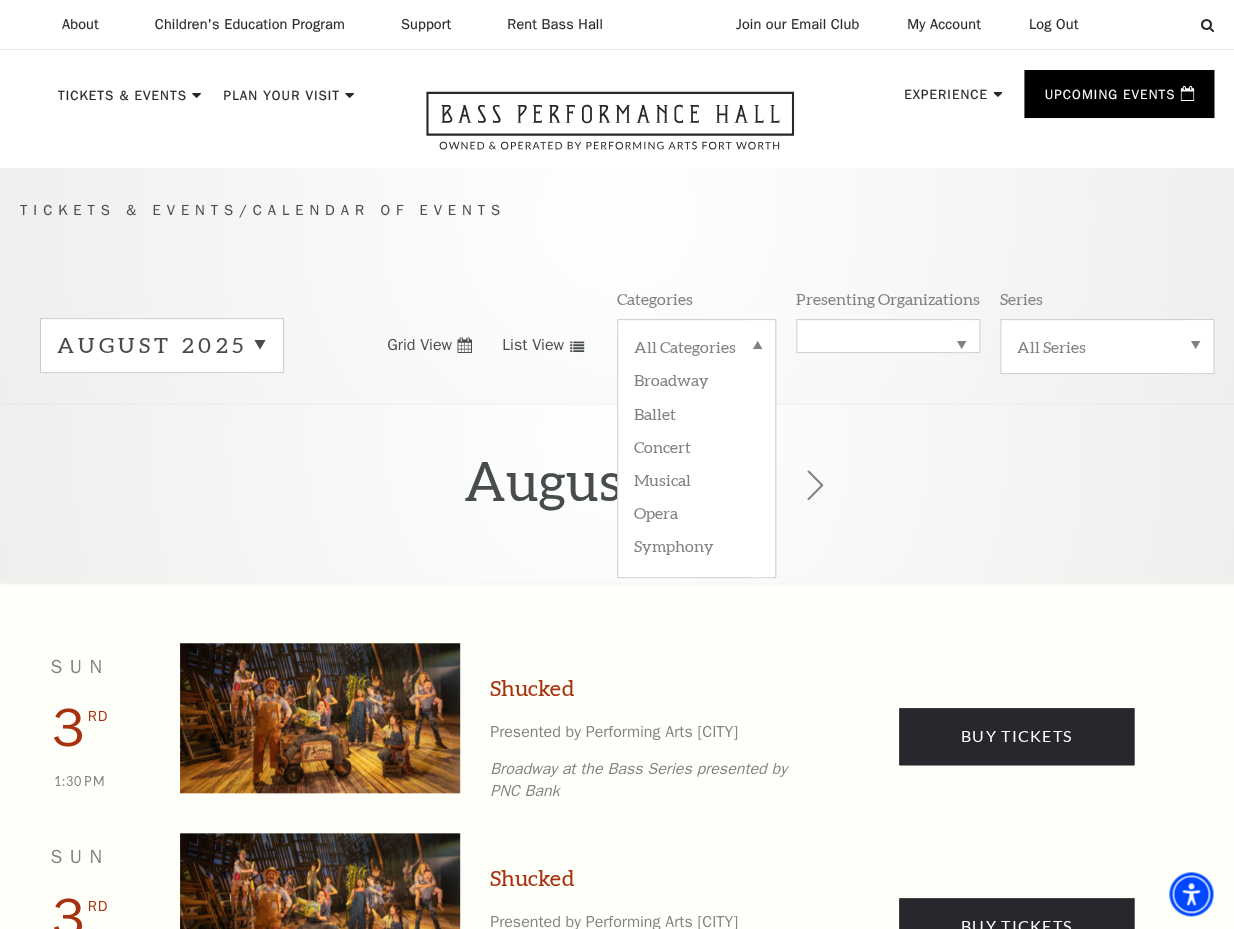 click on "August 2025" at bounding box center [162, 345] 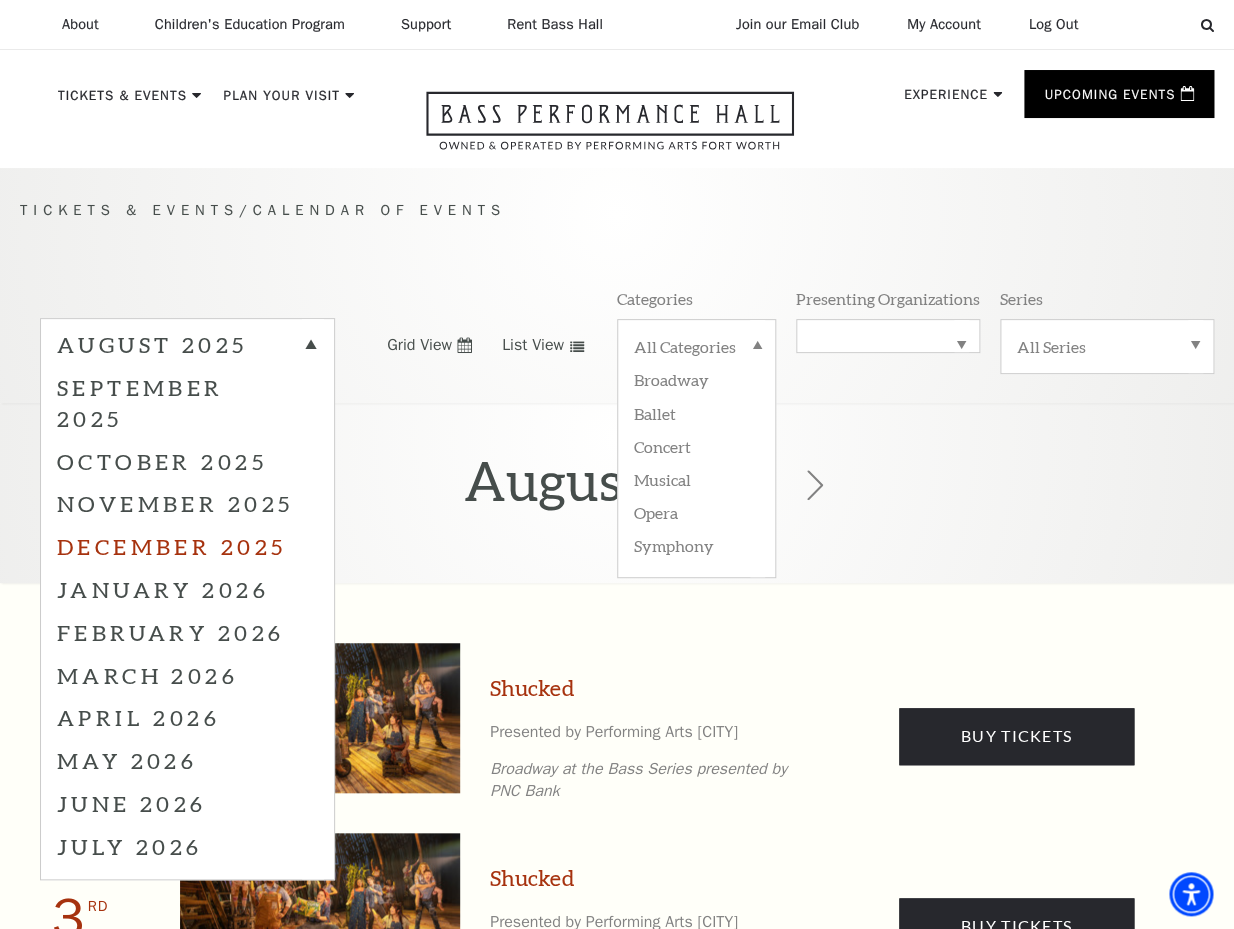 click on "December 2025" at bounding box center (187, 546) 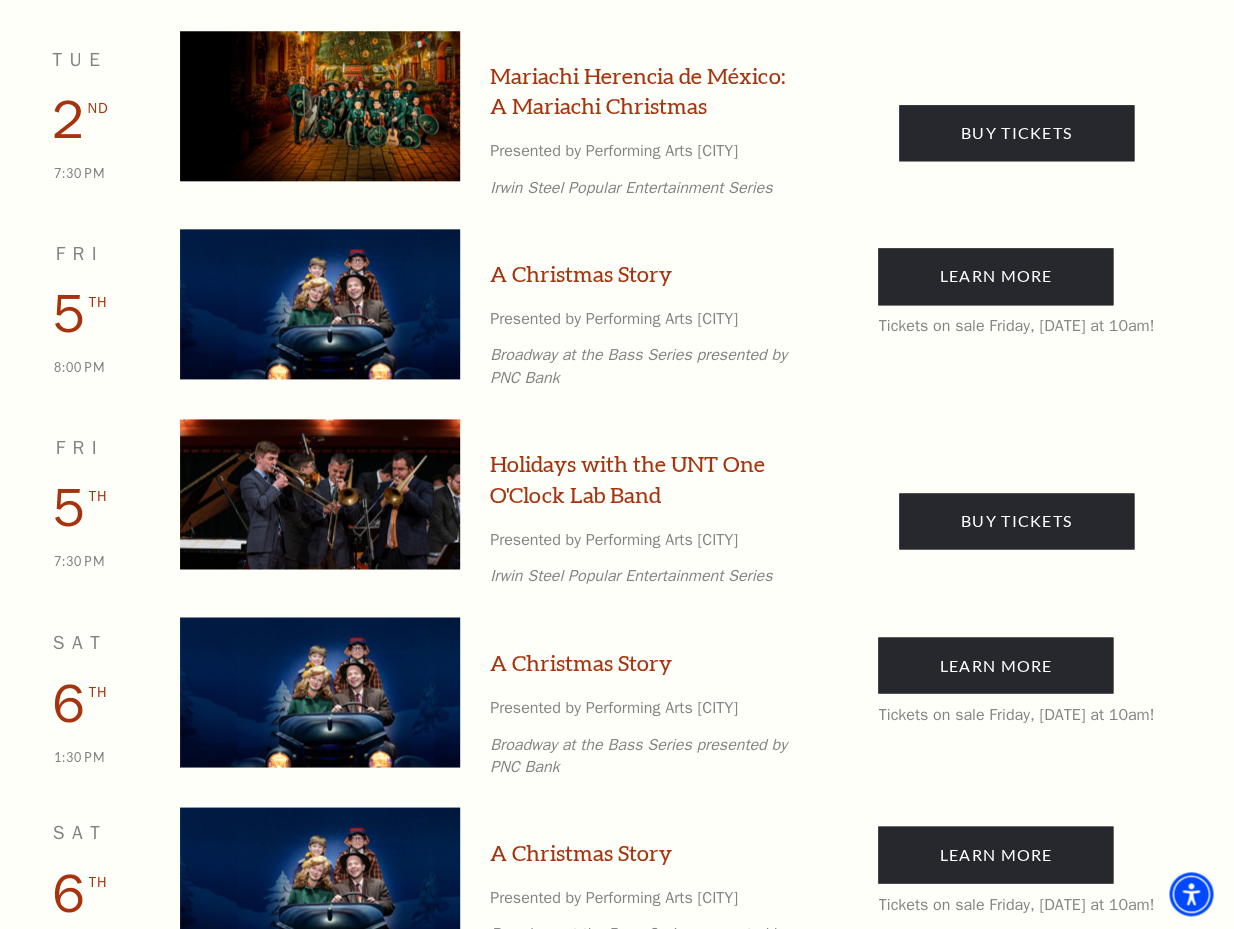 scroll, scrollTop: 324, scrollLeft: 0, axis: vertical 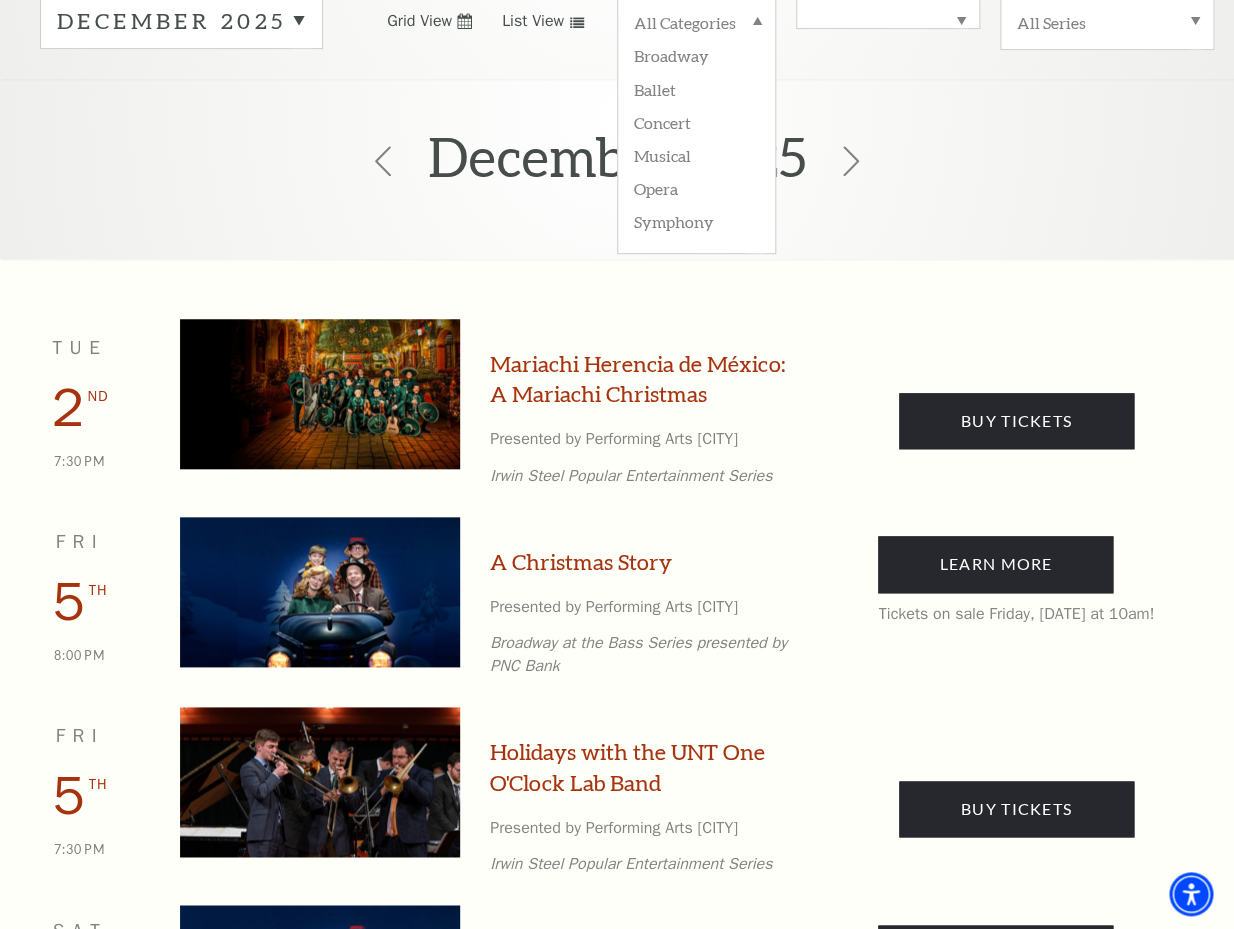click on "December 2025" at bounding box center (617, 161) 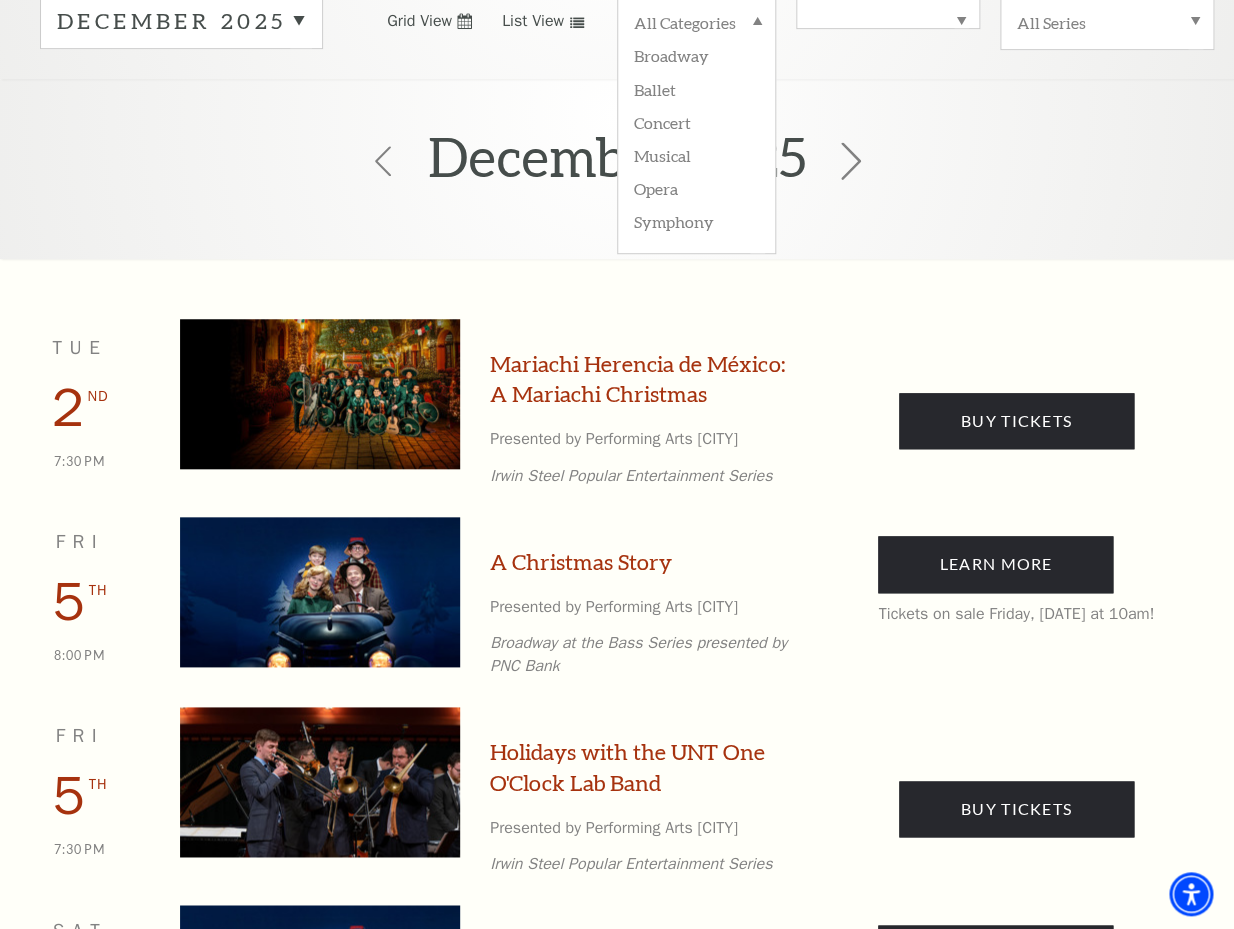 click 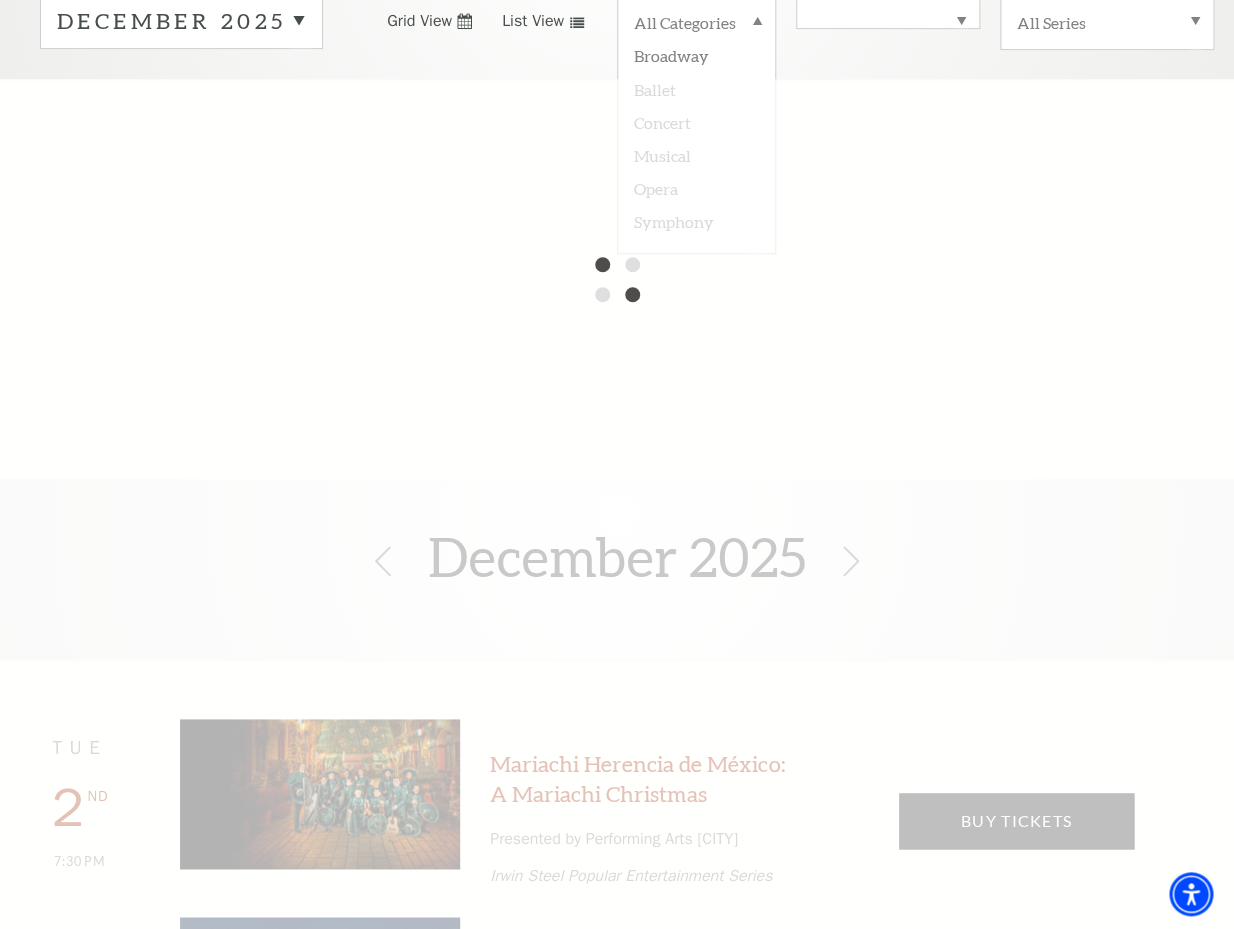 click on "All Categories     Broadway   Ballet   Concert   Musical   Opera   Symphony" at bounding box center [696, 22] 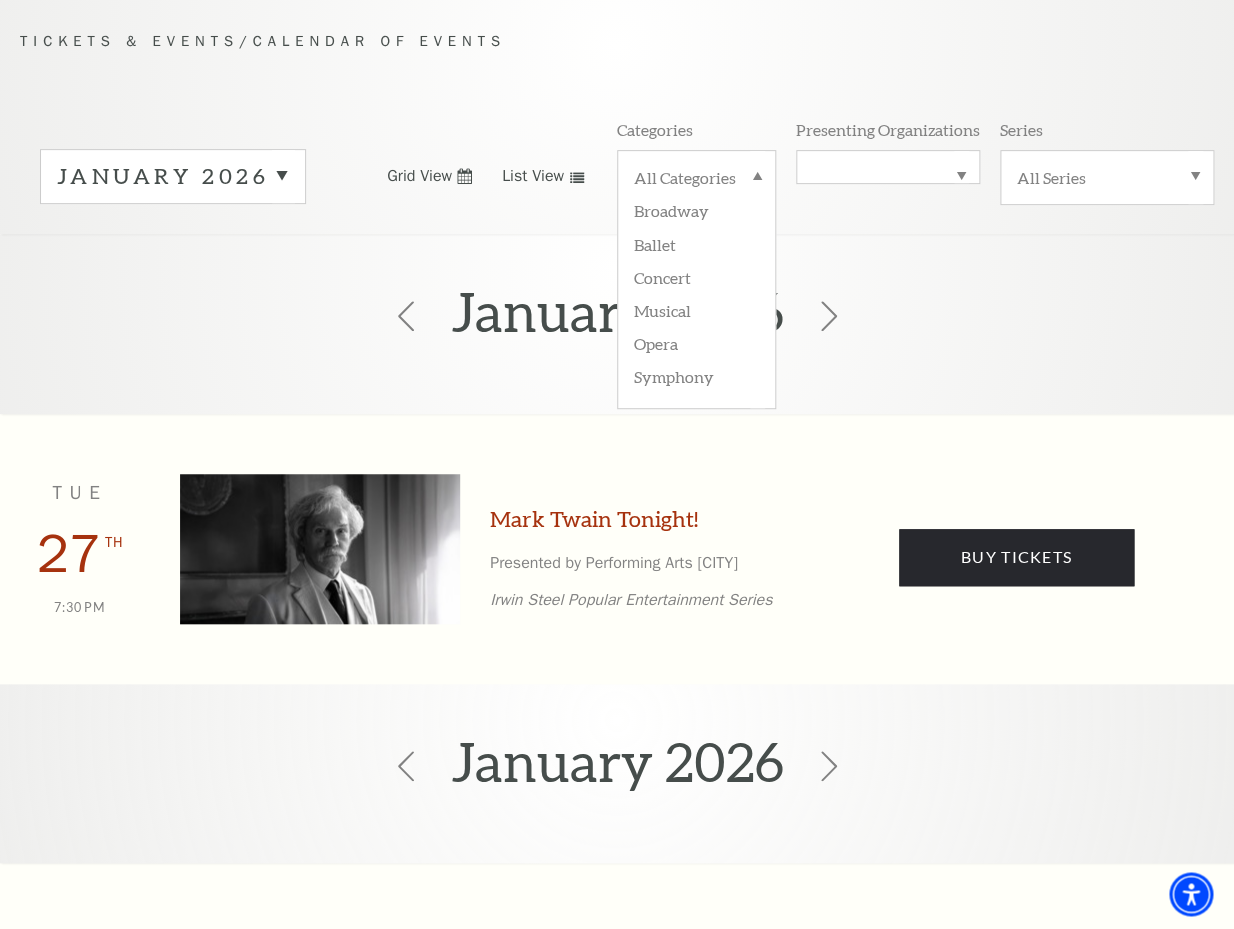 scroll, scrollTop: 168, scrollLeft: 0, axis: vertical 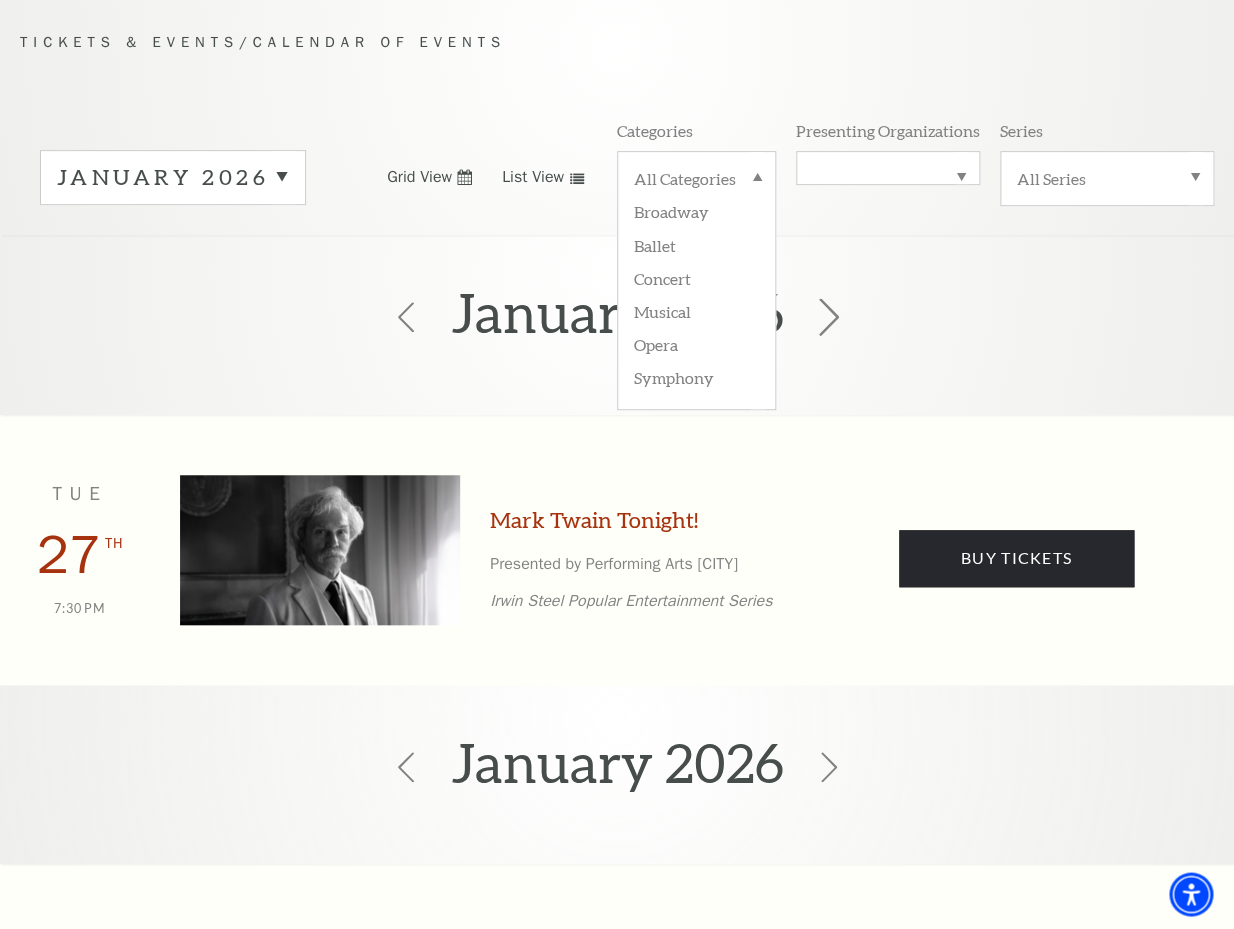click 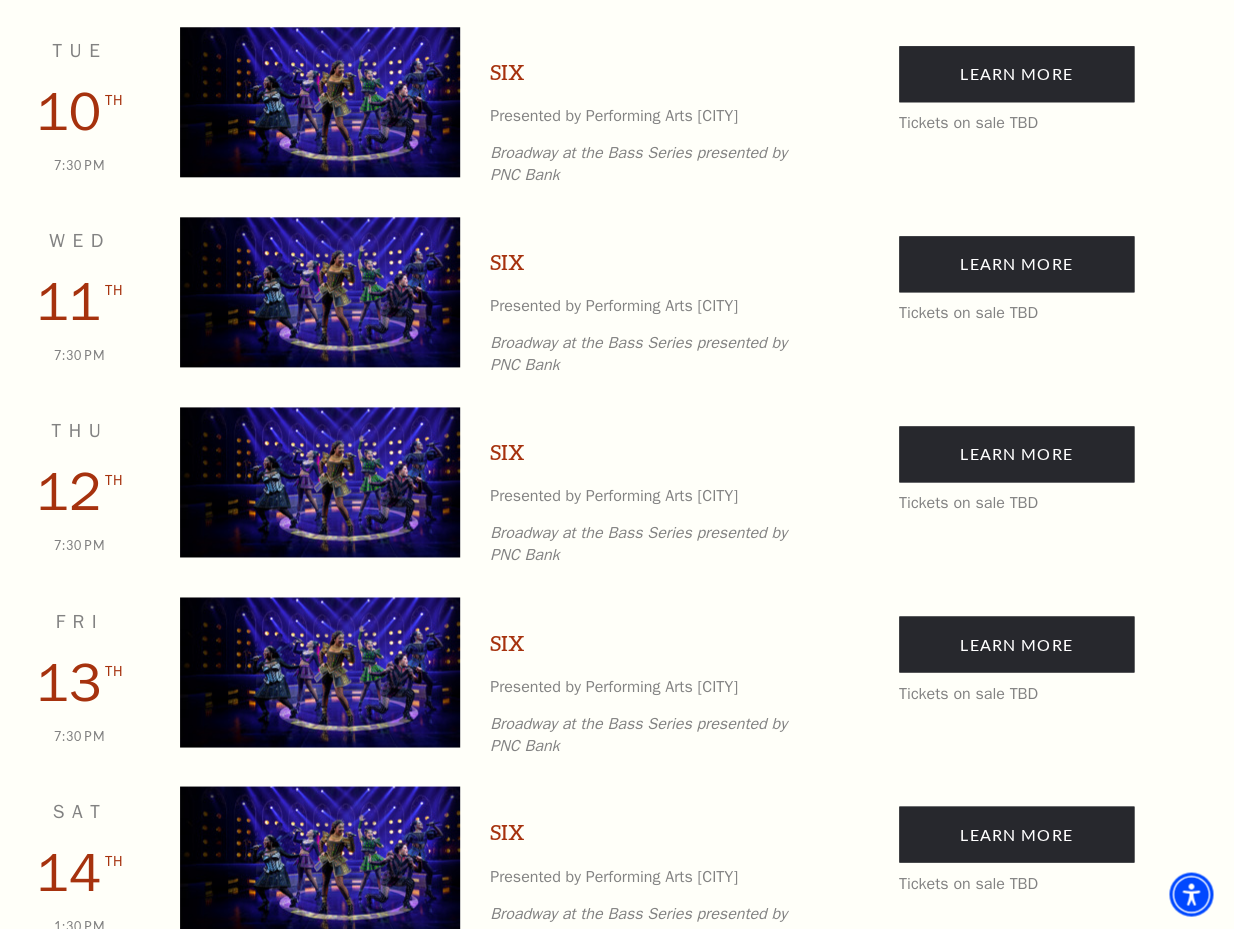 scroll, scrollTop: 0, scrollLeft: 0, axis: both 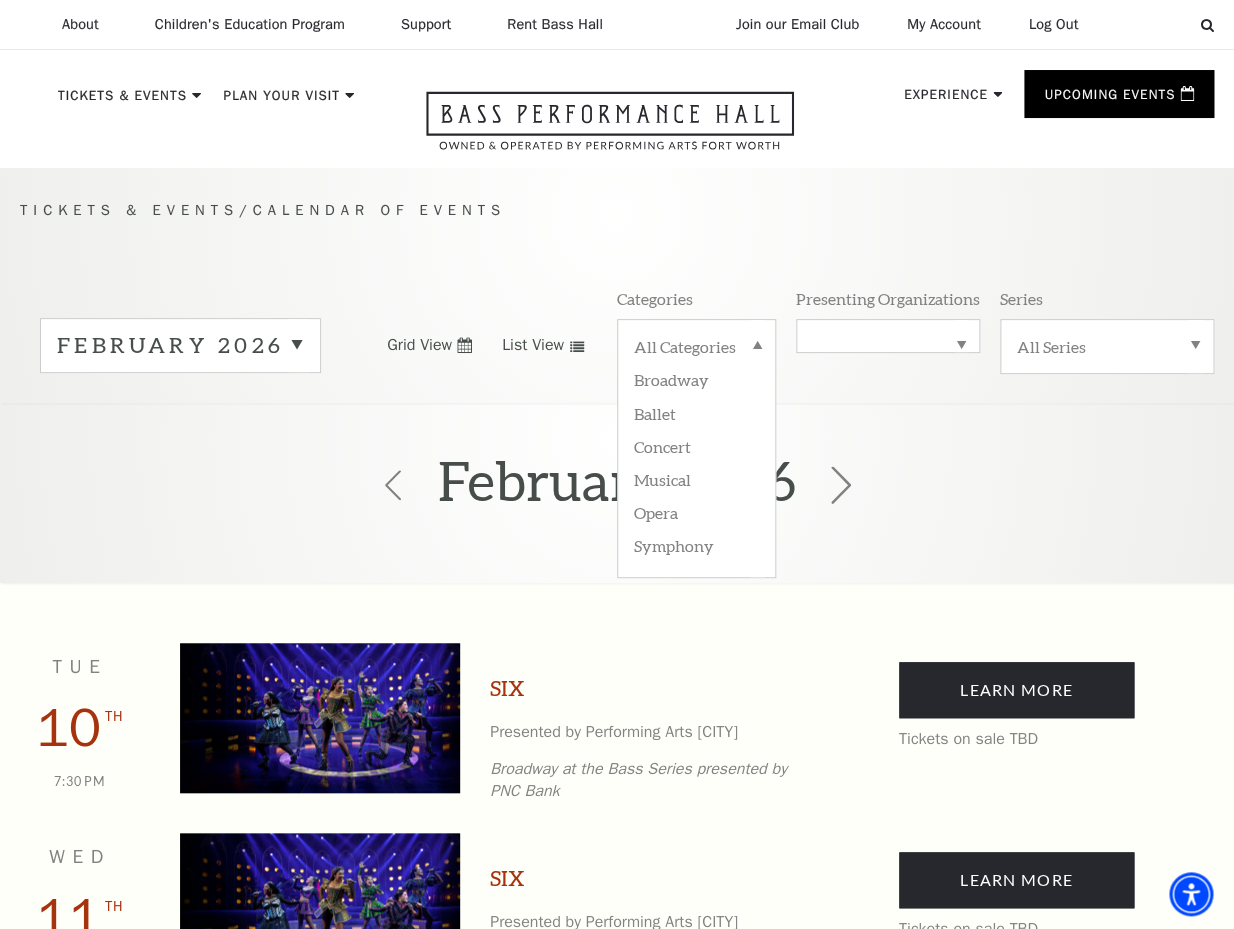 click 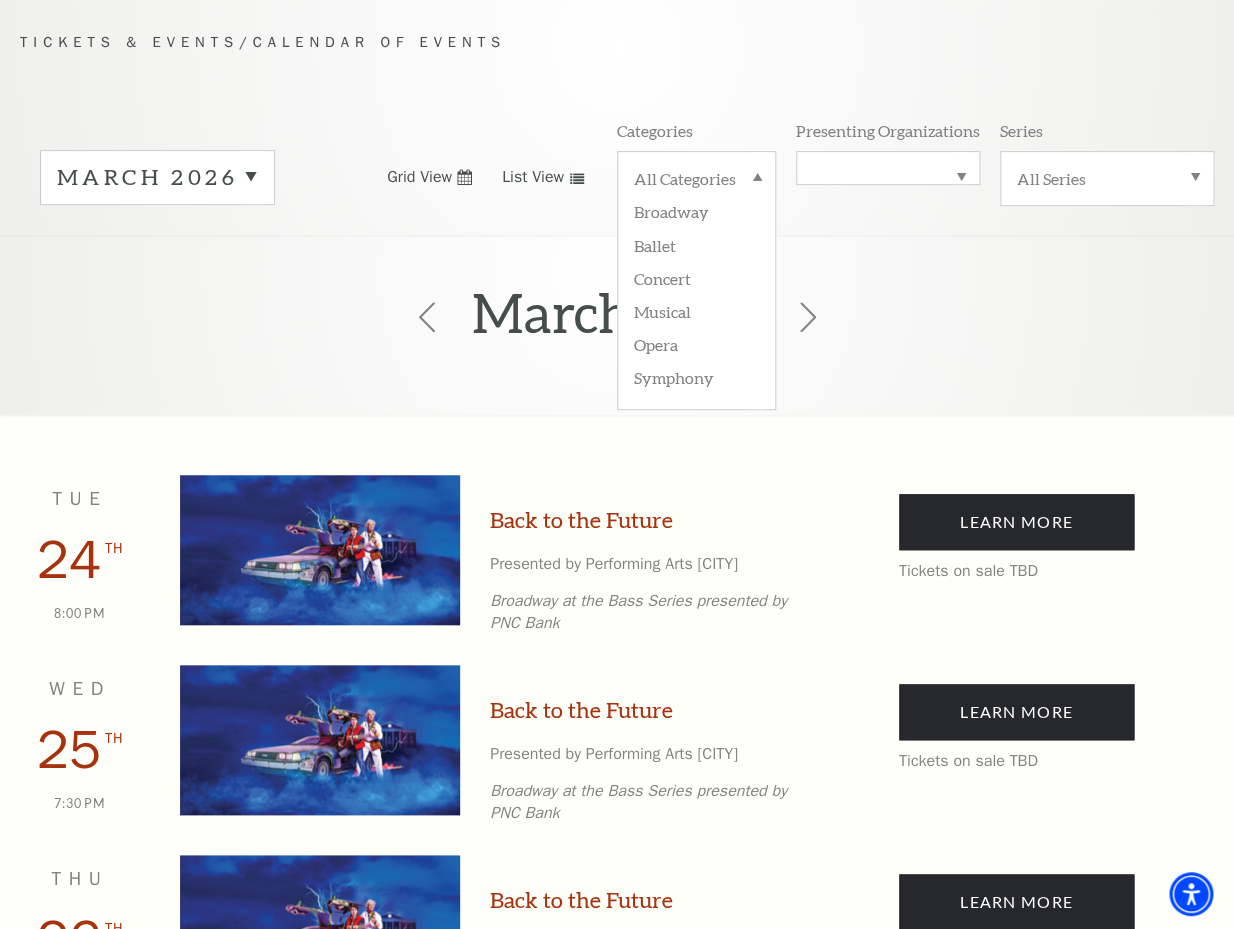 scroll, scrollTop: 168, scrollLeft: 0, axis: vertical 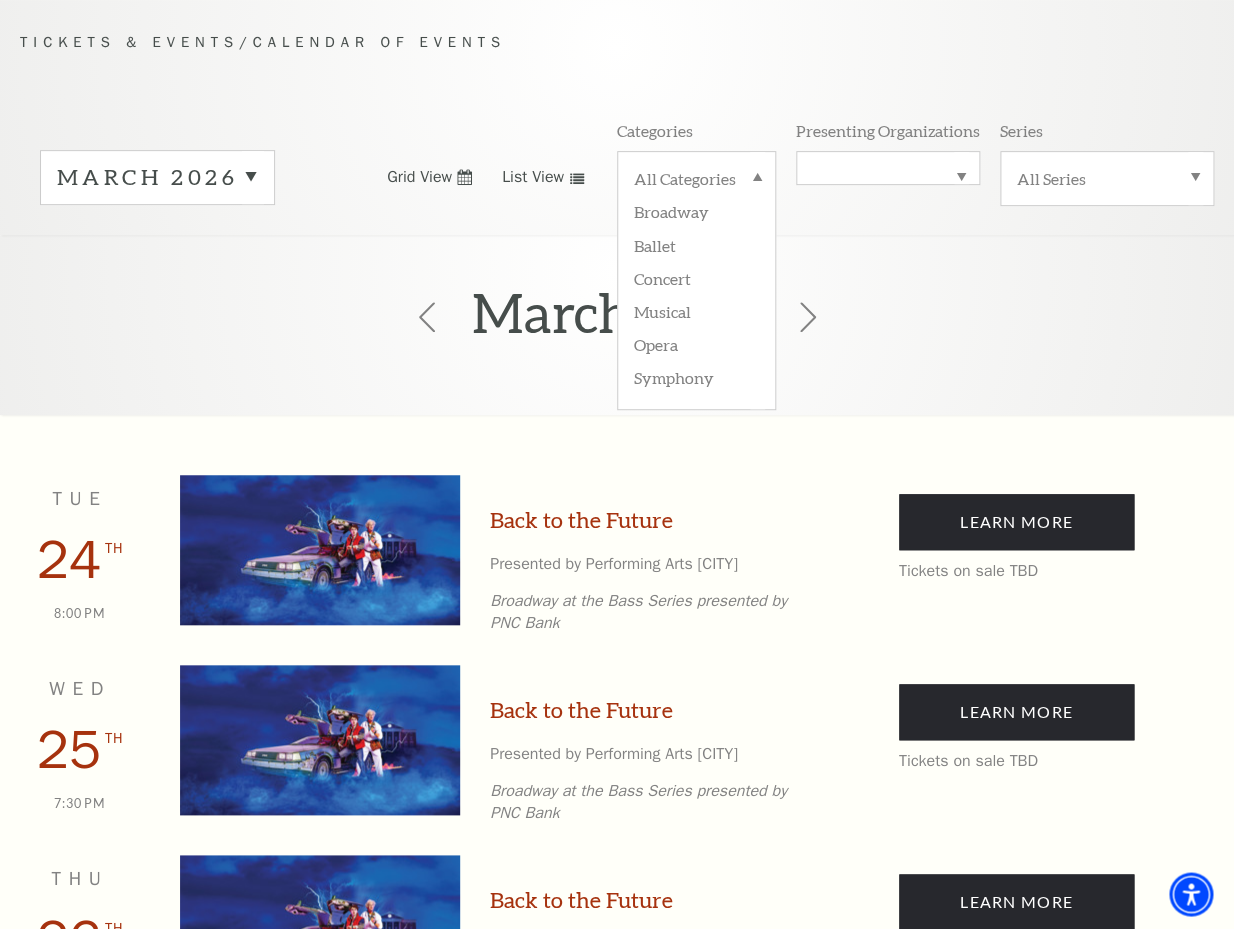 click on "All Categories     Broadway   Ballet   Concert   Musical   Opera   Symphony" at bounding box center (696, 178) 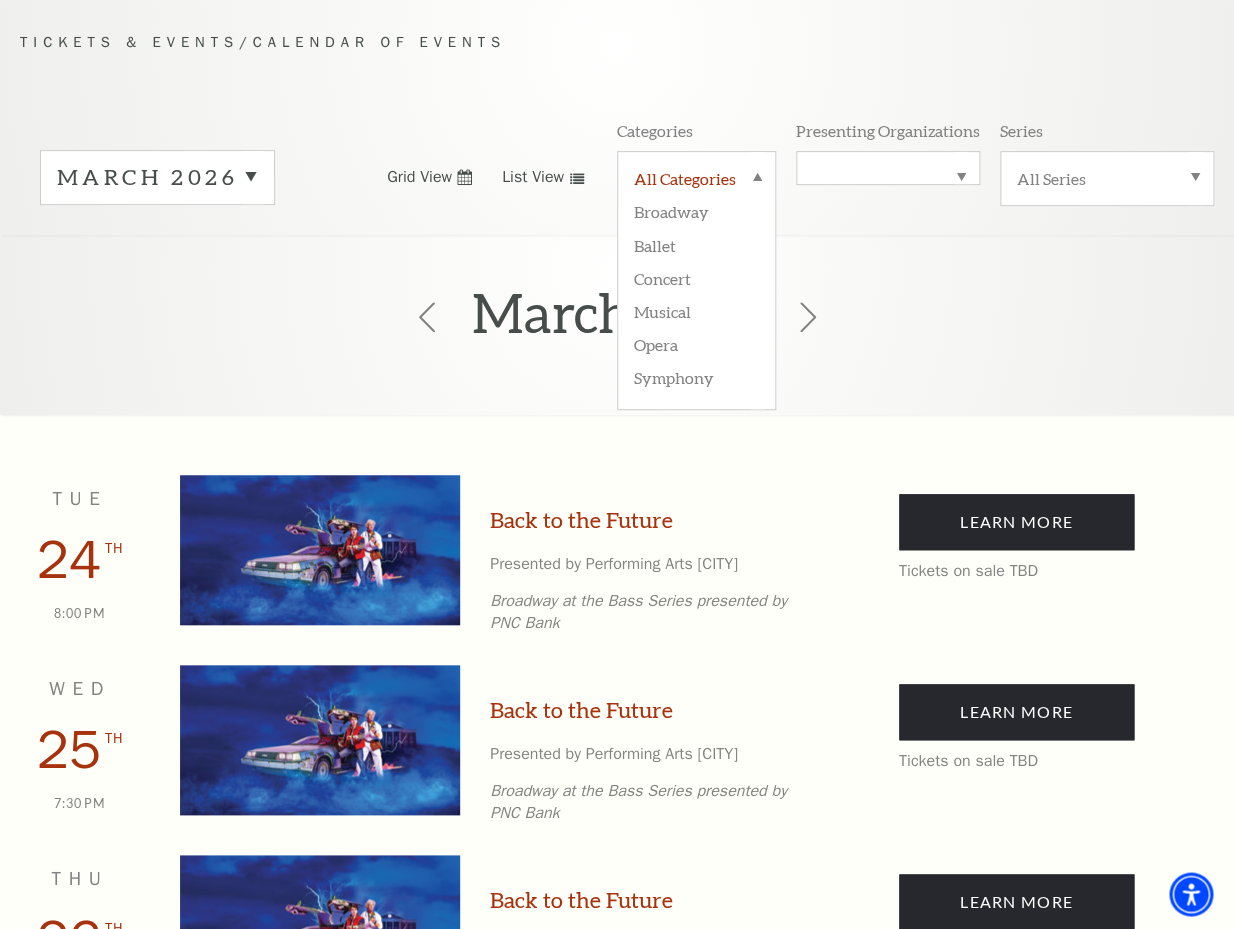 click on "All Categories" at bounding box center [696, 181] 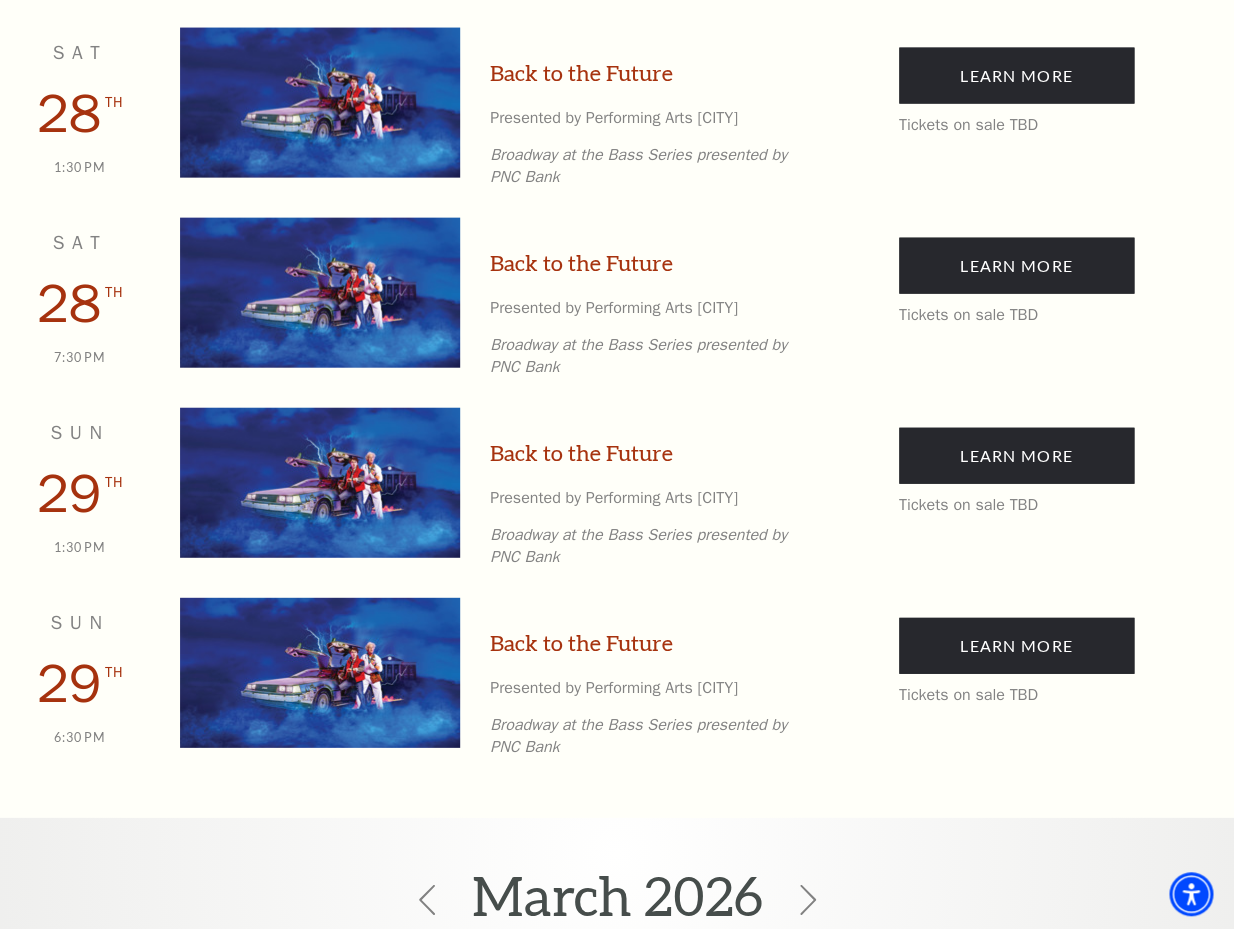 scroll, scrollTop: 1352, scrollLeft: 0, axis: vertical 